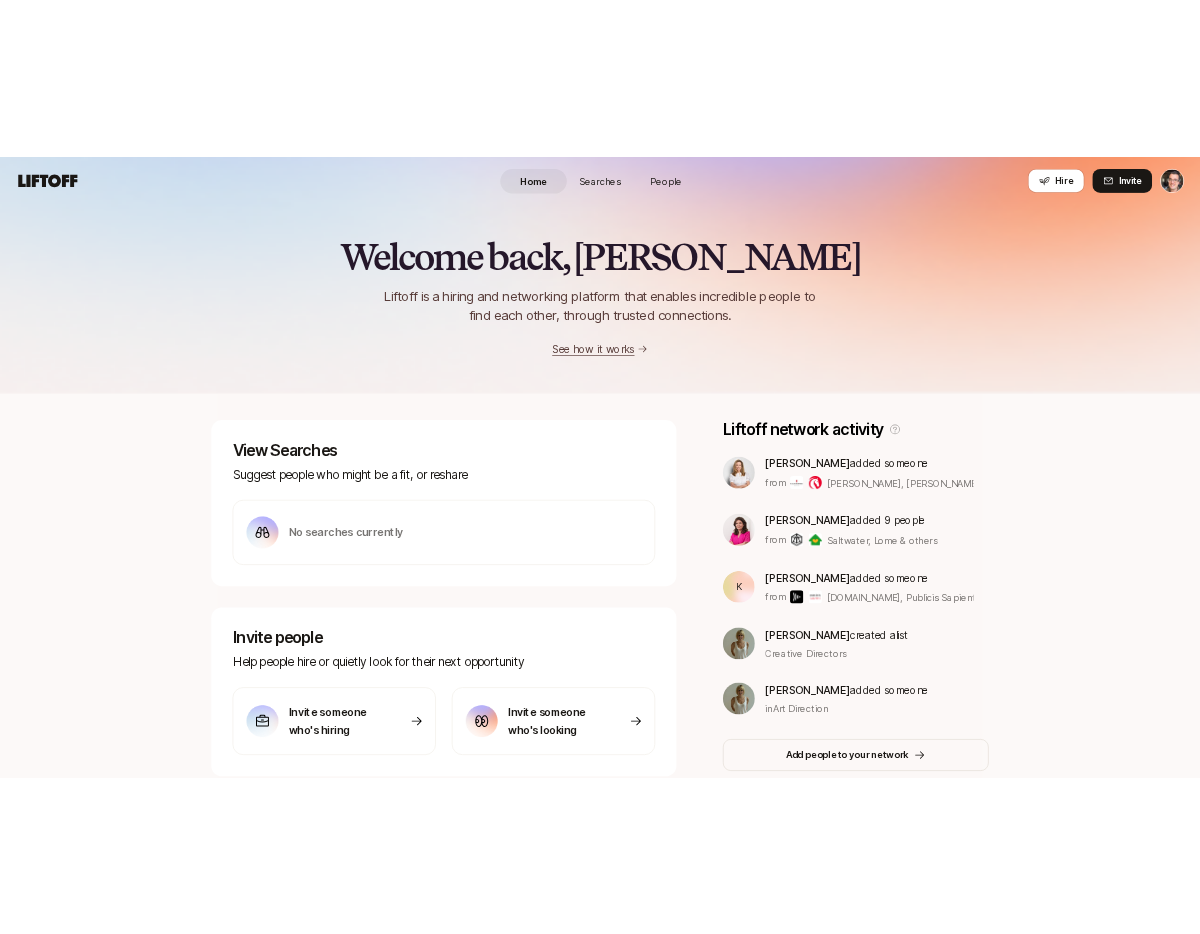 scroll, scrollTop: 0, scrollLeft: 0, axis: both 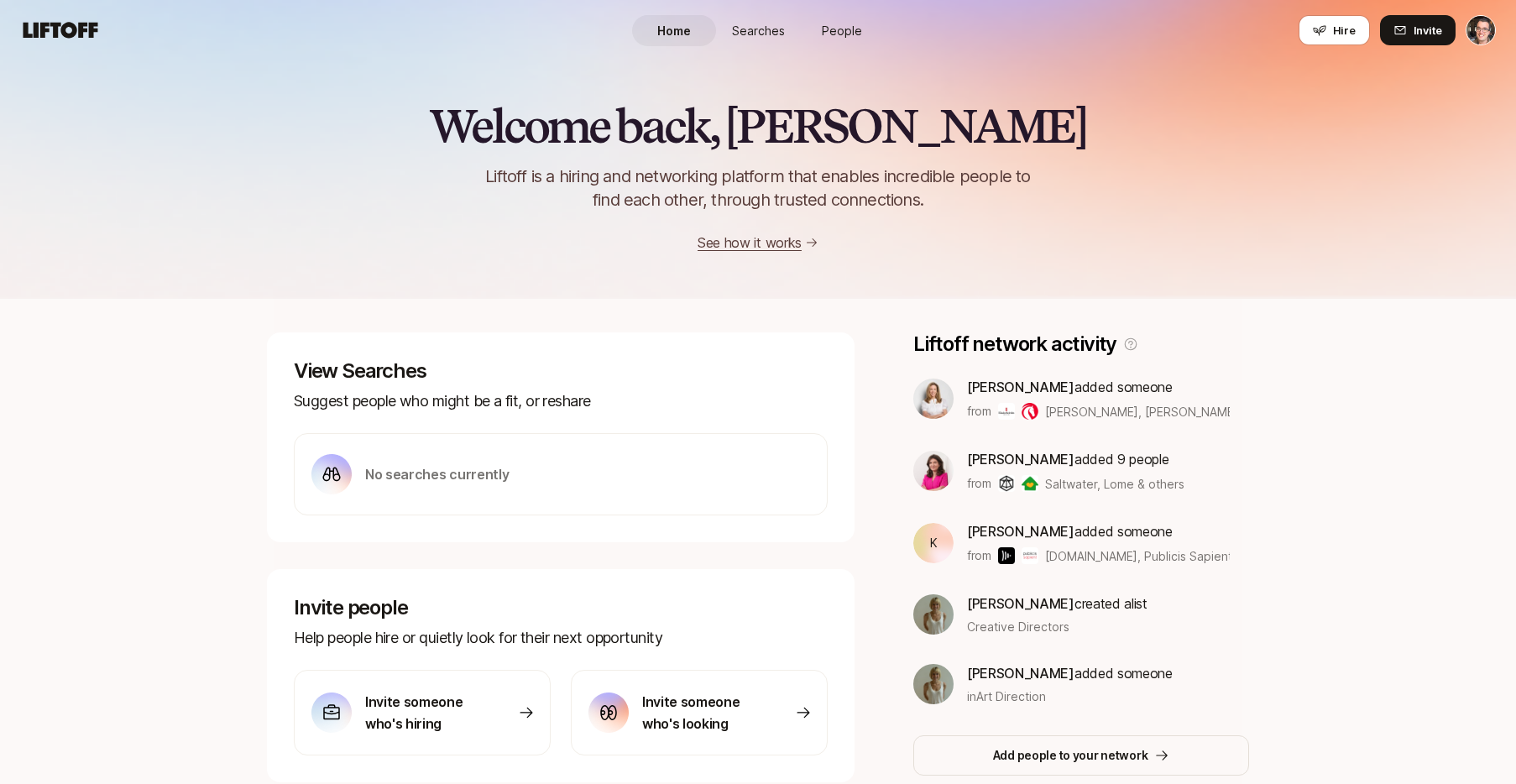 click on "People" at bounding box center [842, 30] 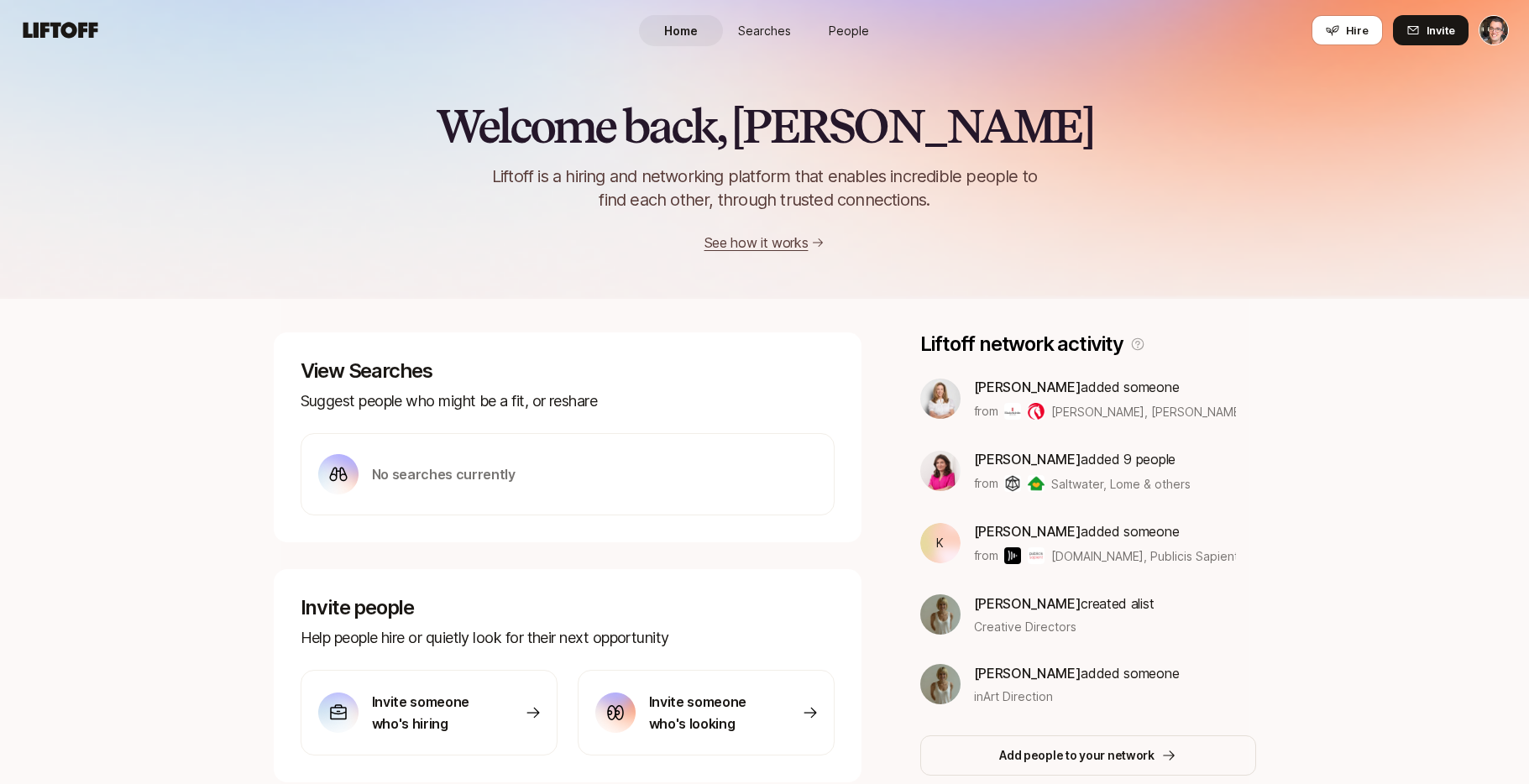 click on "People" at bounding box center (849, 30) 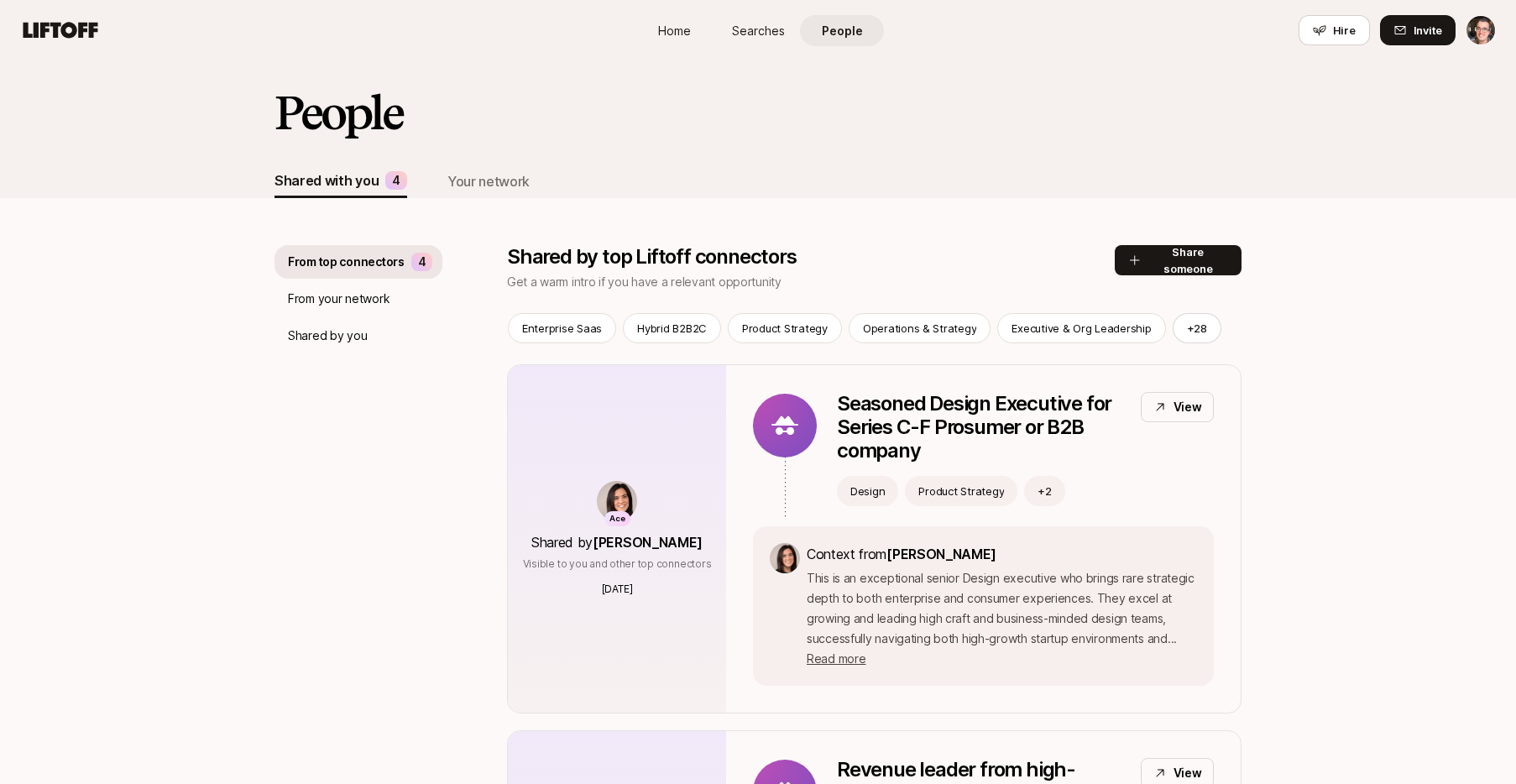 click on "From your network" at bounding box center [338, 299] 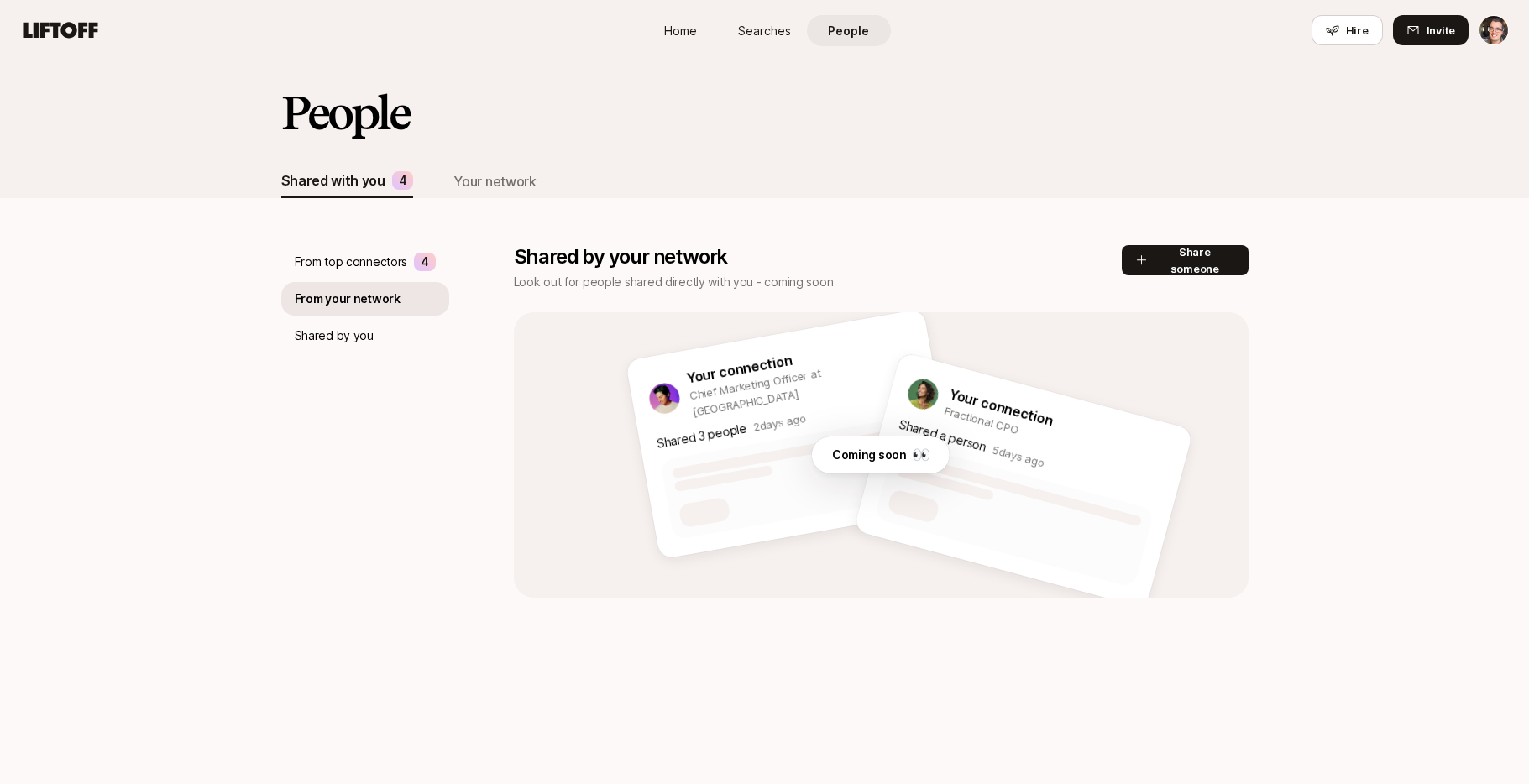 click on "Shared by you" at bounding box center [334, 336] 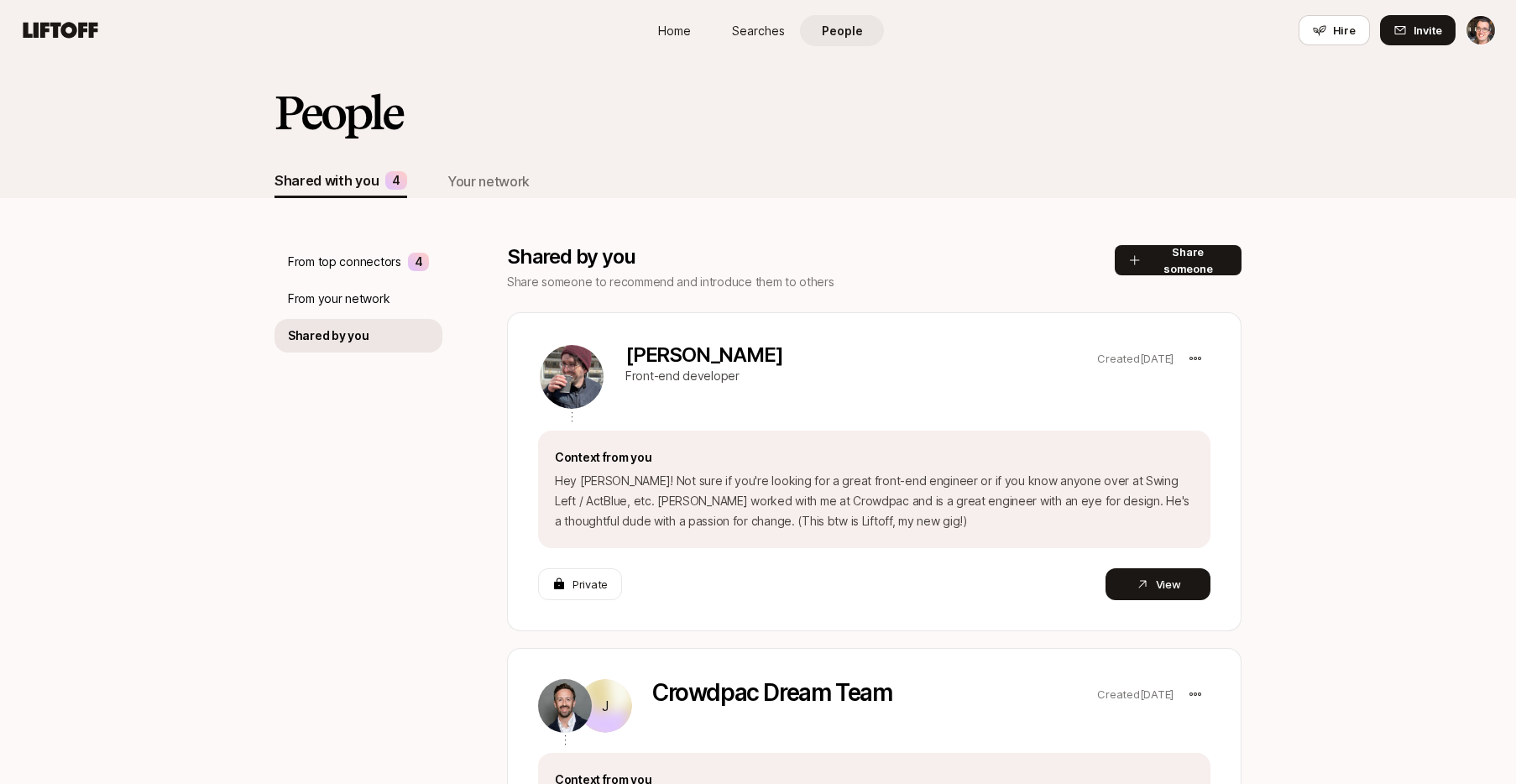 click on "From your network" at bounding box center (338, 299) 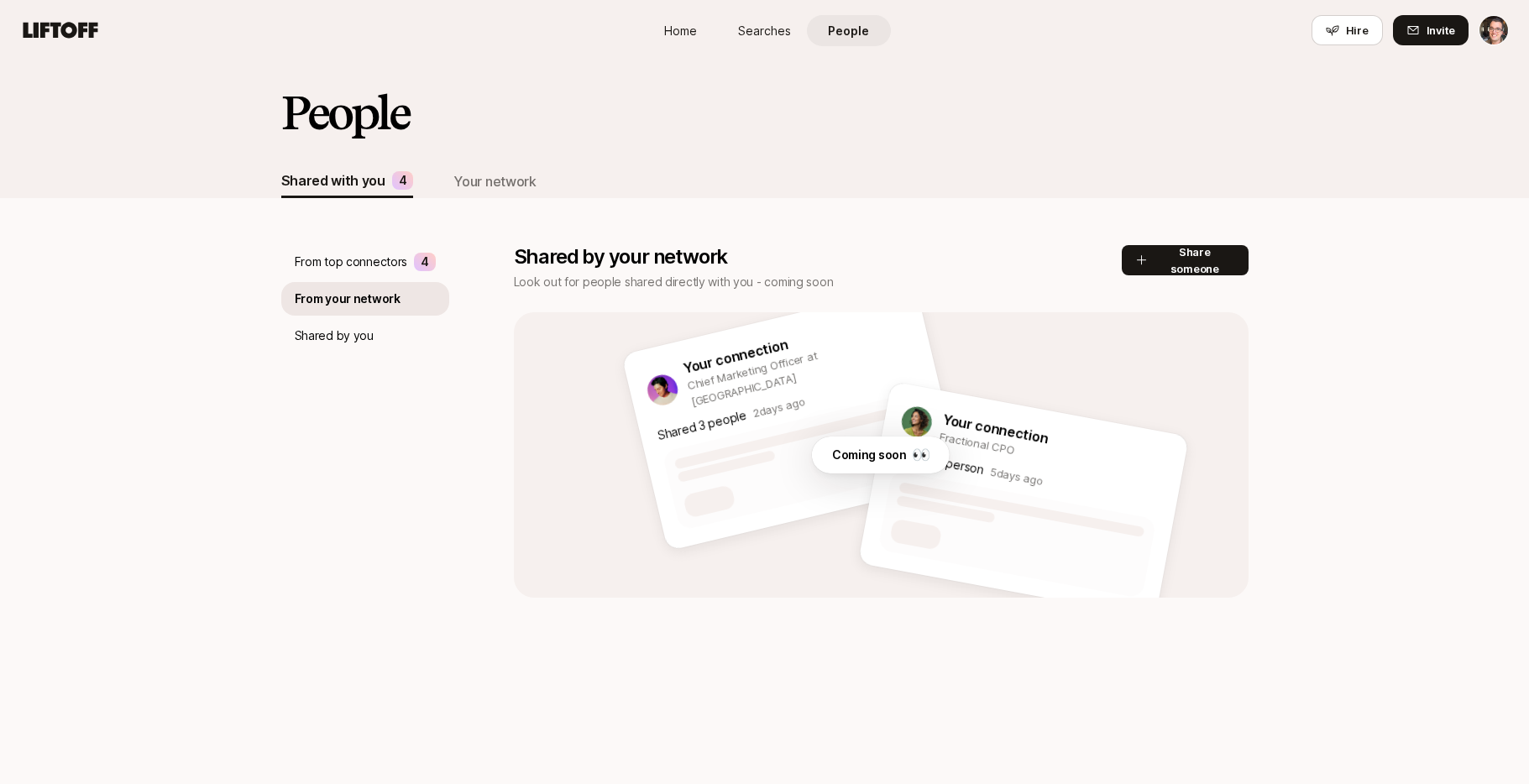 click on "From top connectors" at bounding box center (351, 262) 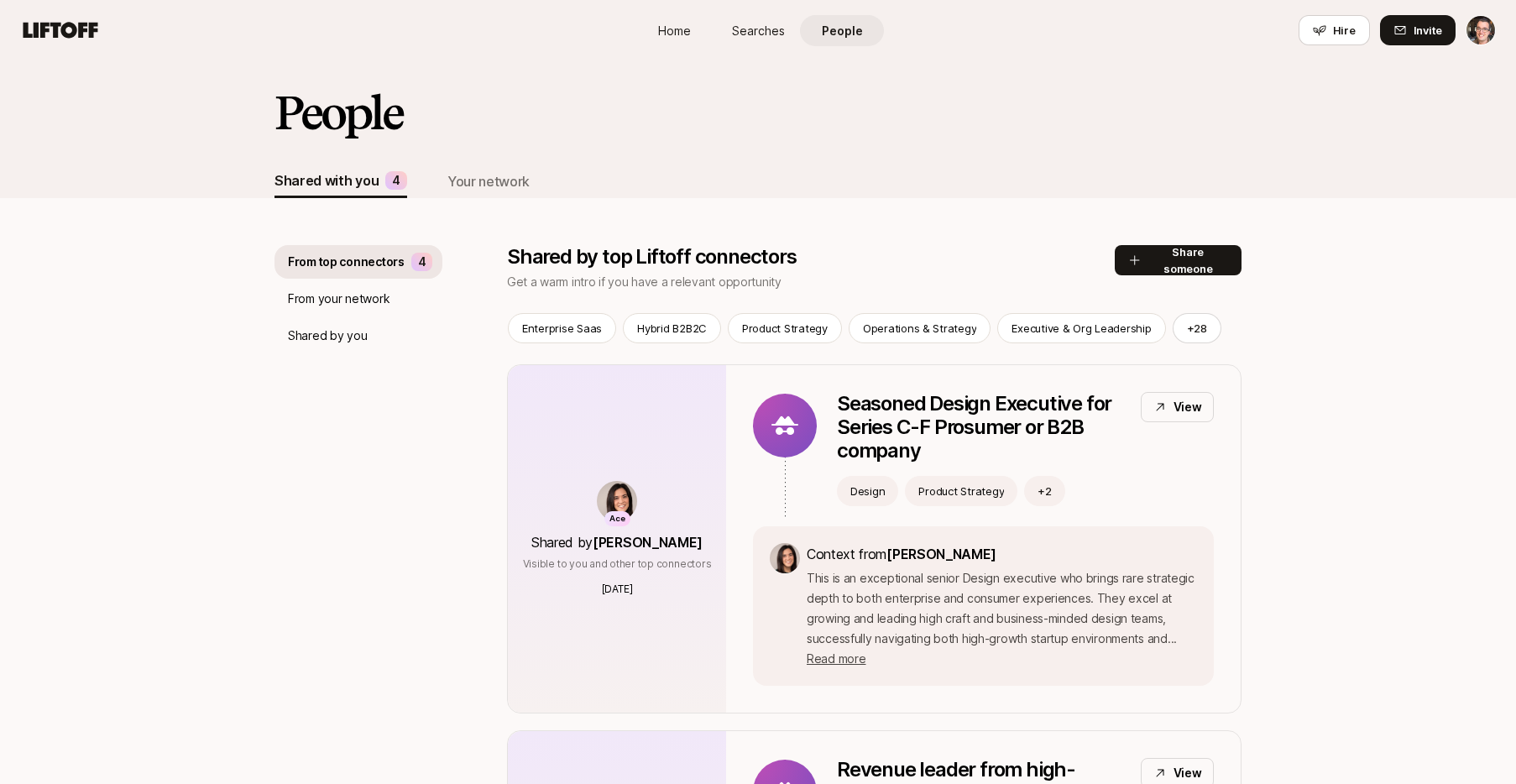 click on "From your network" at bounding box center [338, 299] 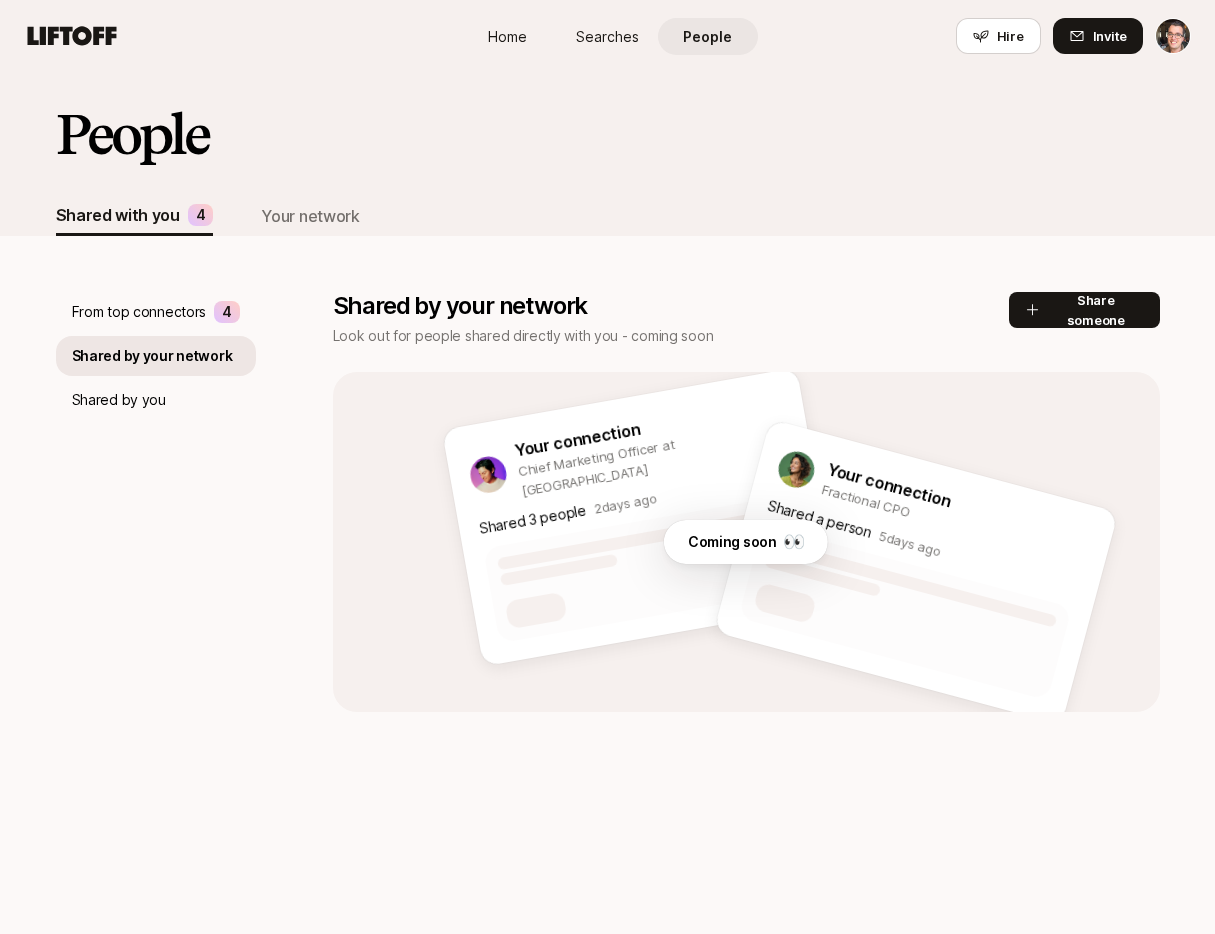 click on "Shared by you" at bounding box center [119, 400] 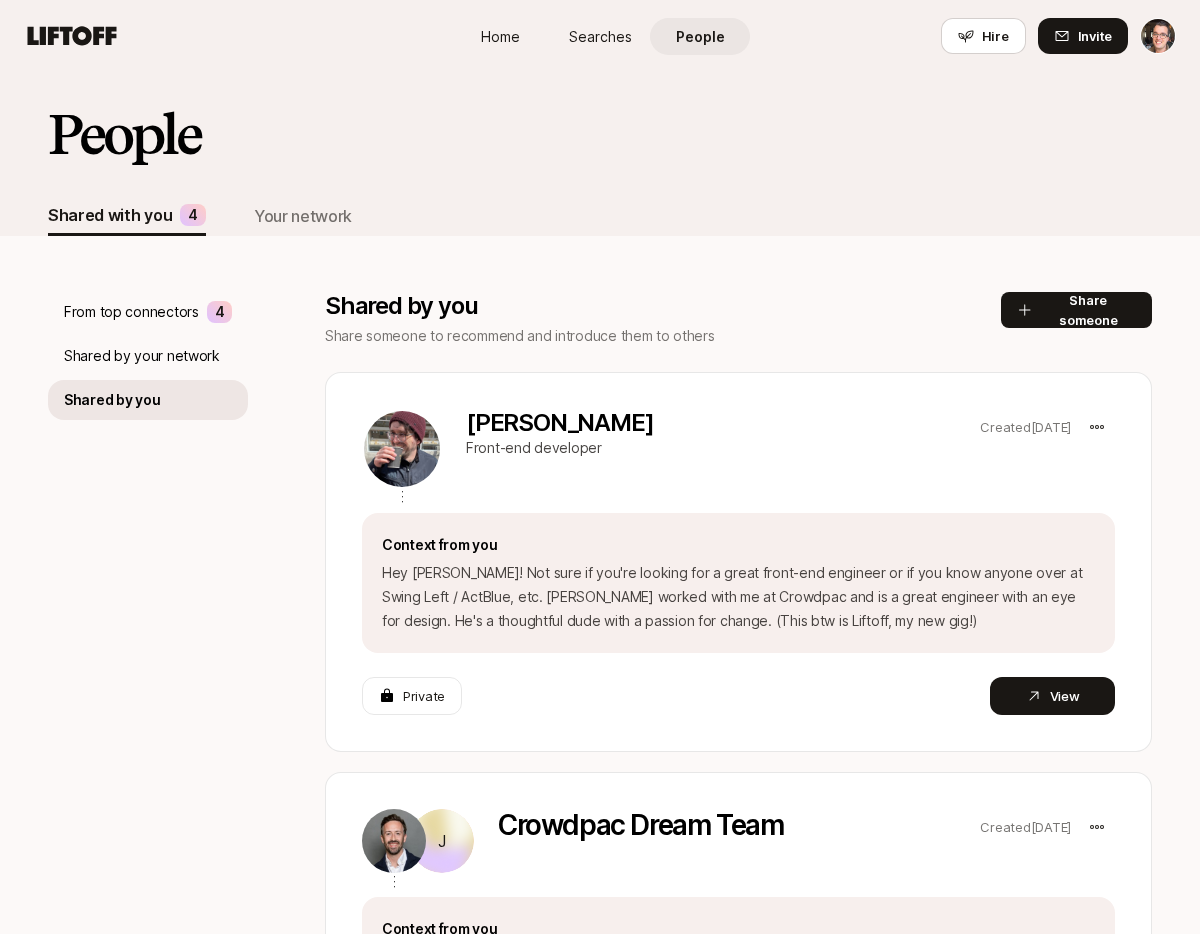 click on "Shared by your network" at bounding box center (148, 356) 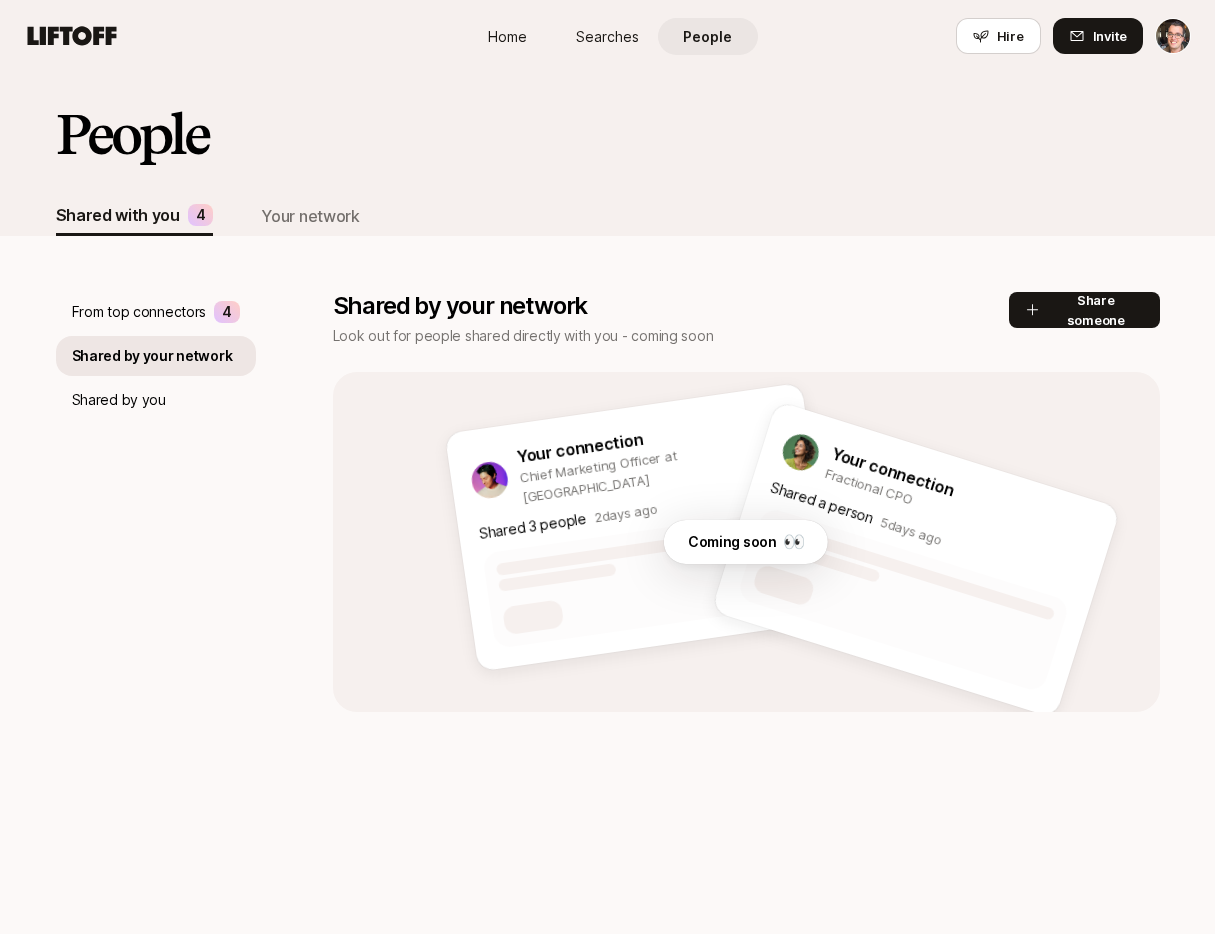 click on "From top connectors 4" at bounding box center (156, 312) 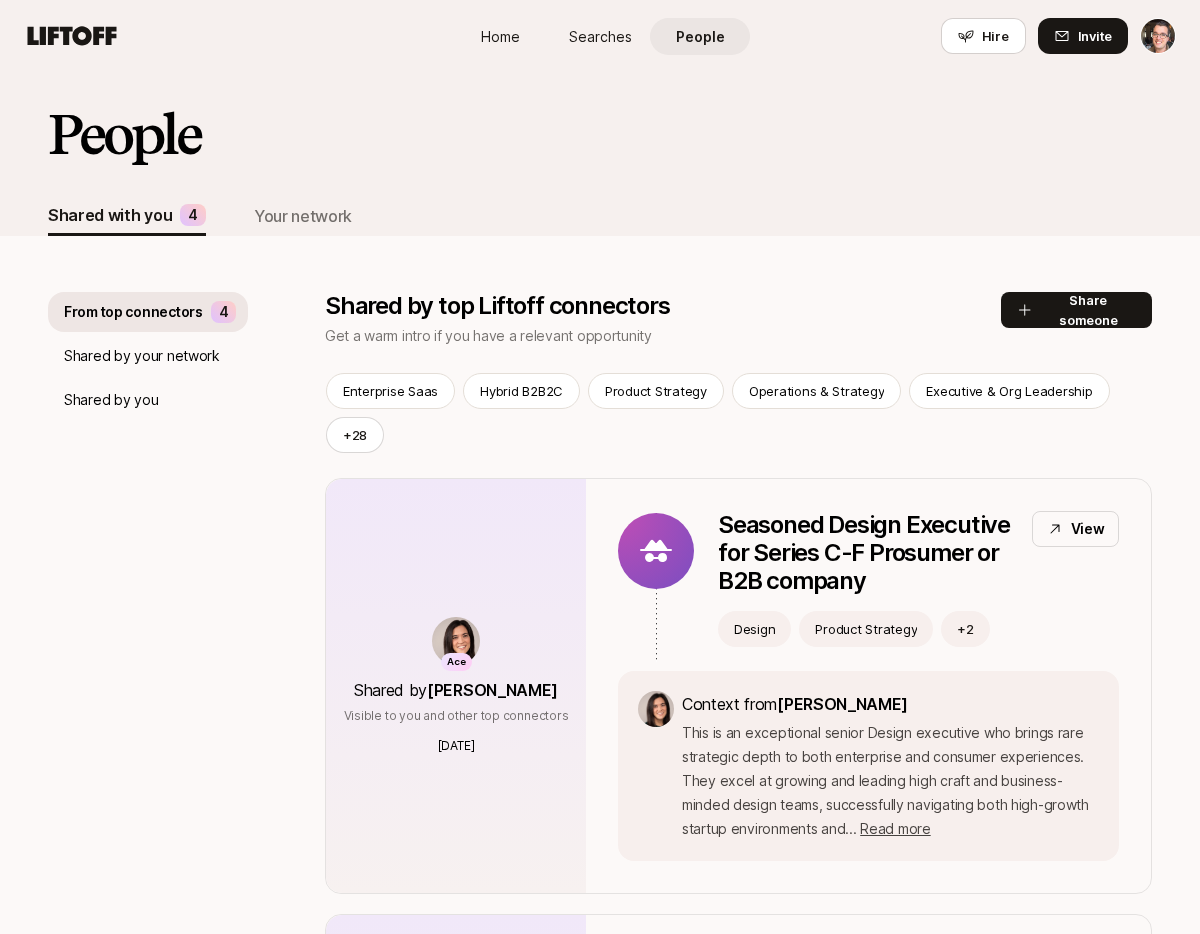 click on "Shared by your network" at bounding box center (142, 356) 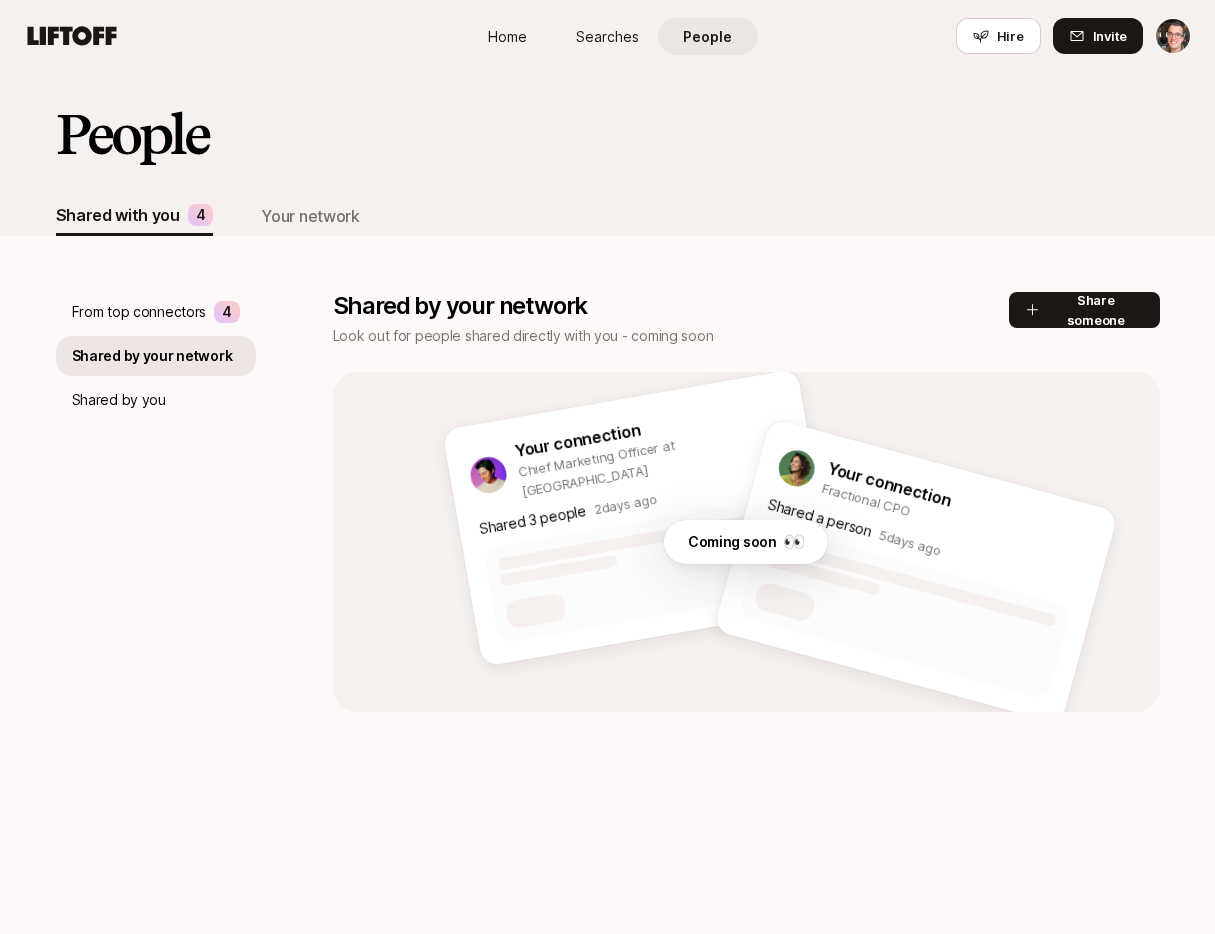 click on "Shared by you" at bounding box center (119, 400) 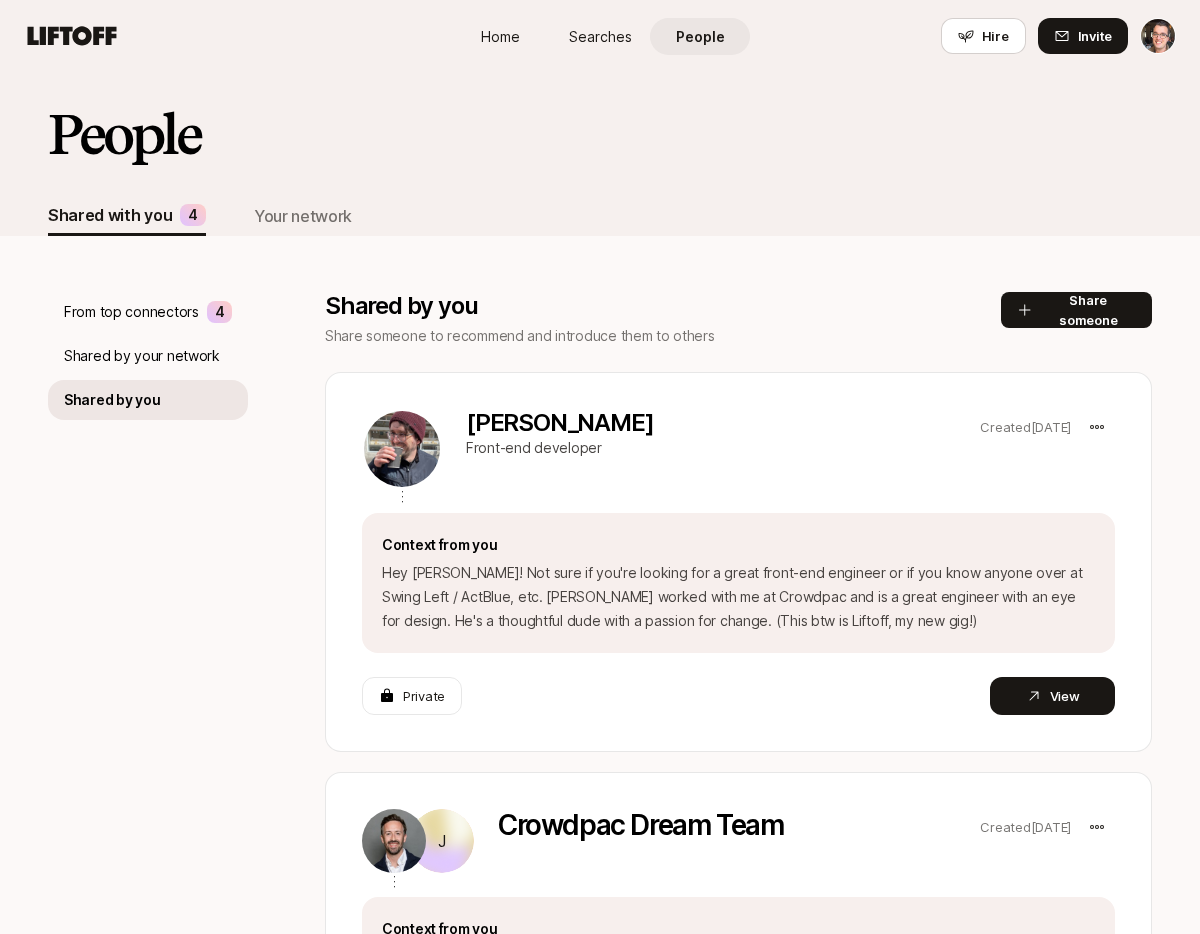 click on "From top connectors" at bounding box center [131, 312] 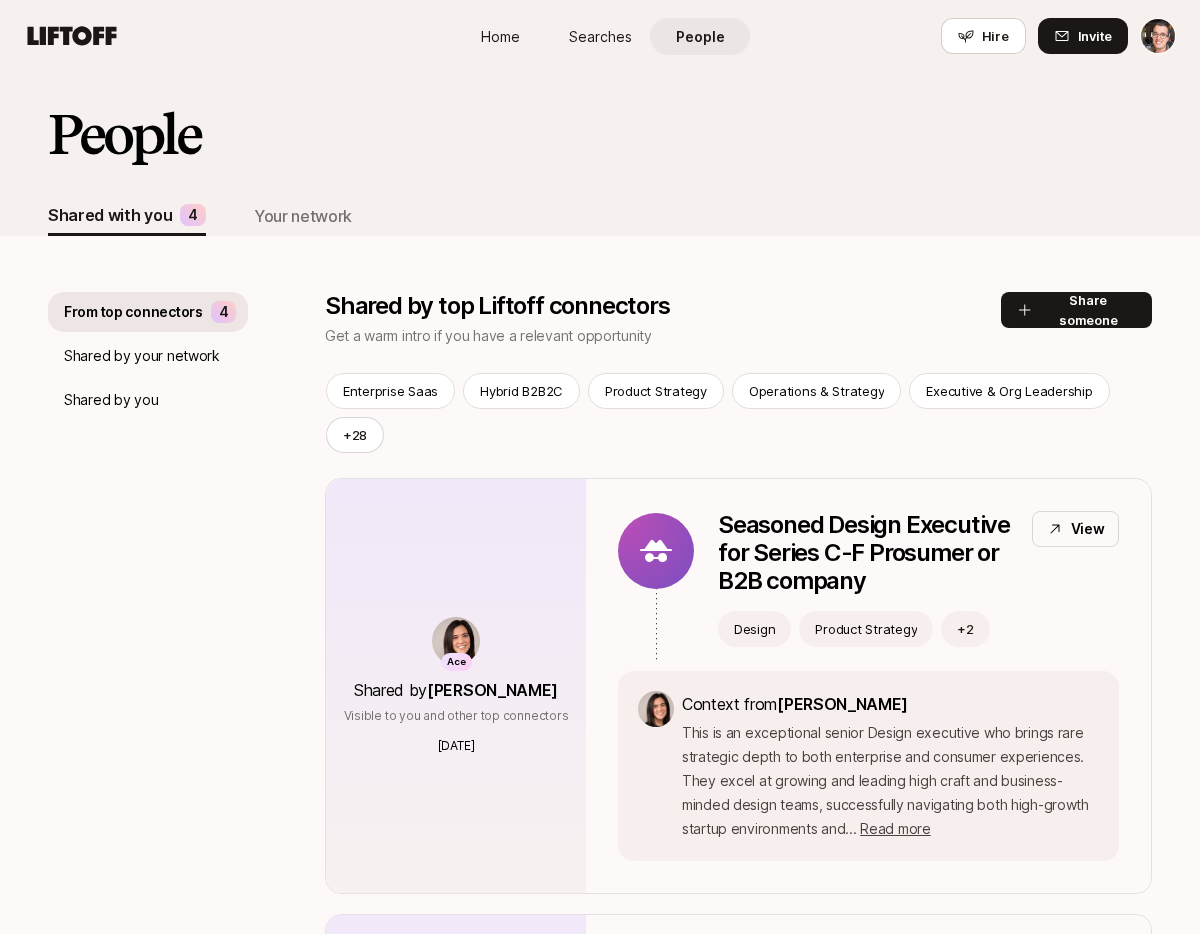 click on "Shared by your network" at bounding box center [148, 356] 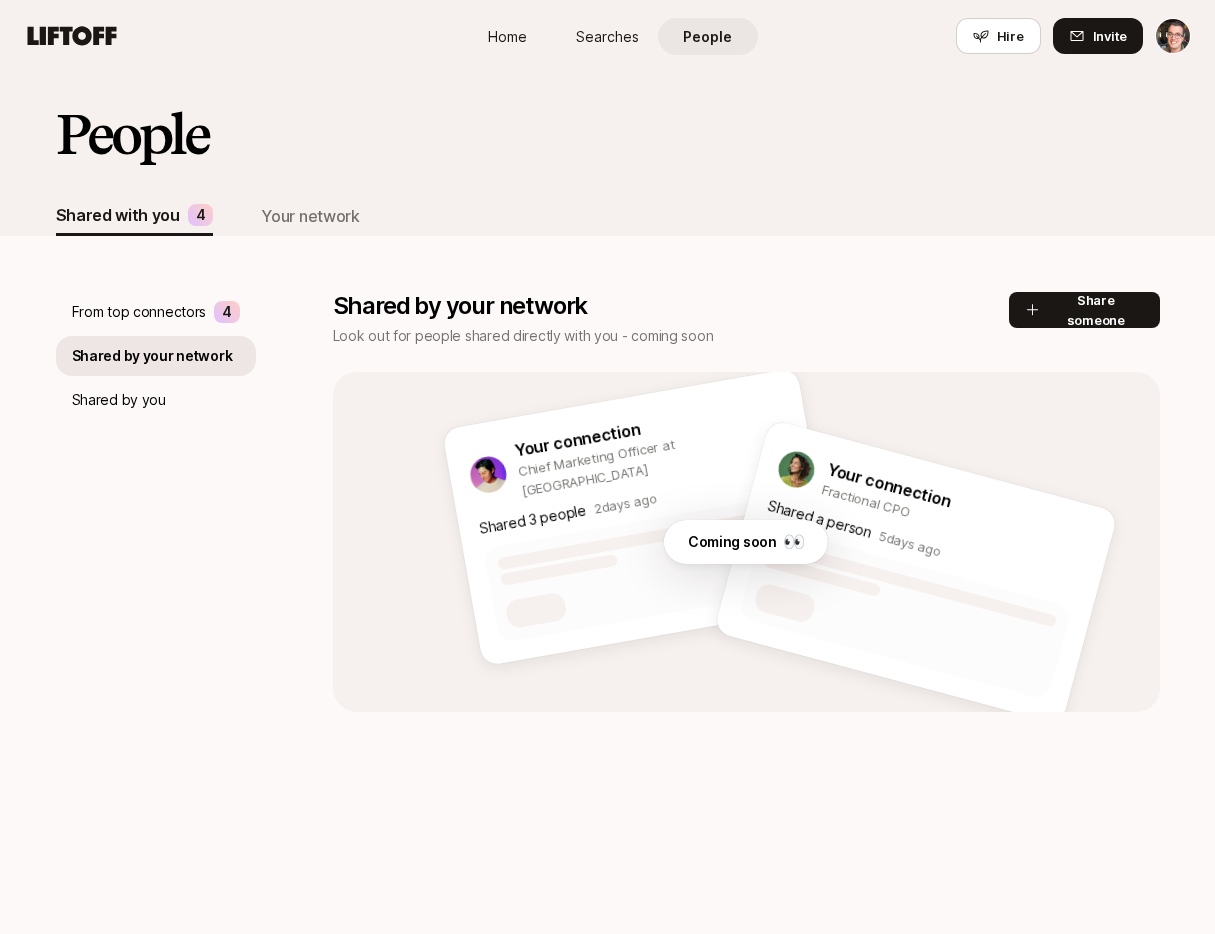 click on "Shared by you" at bounding box center [156, 400] 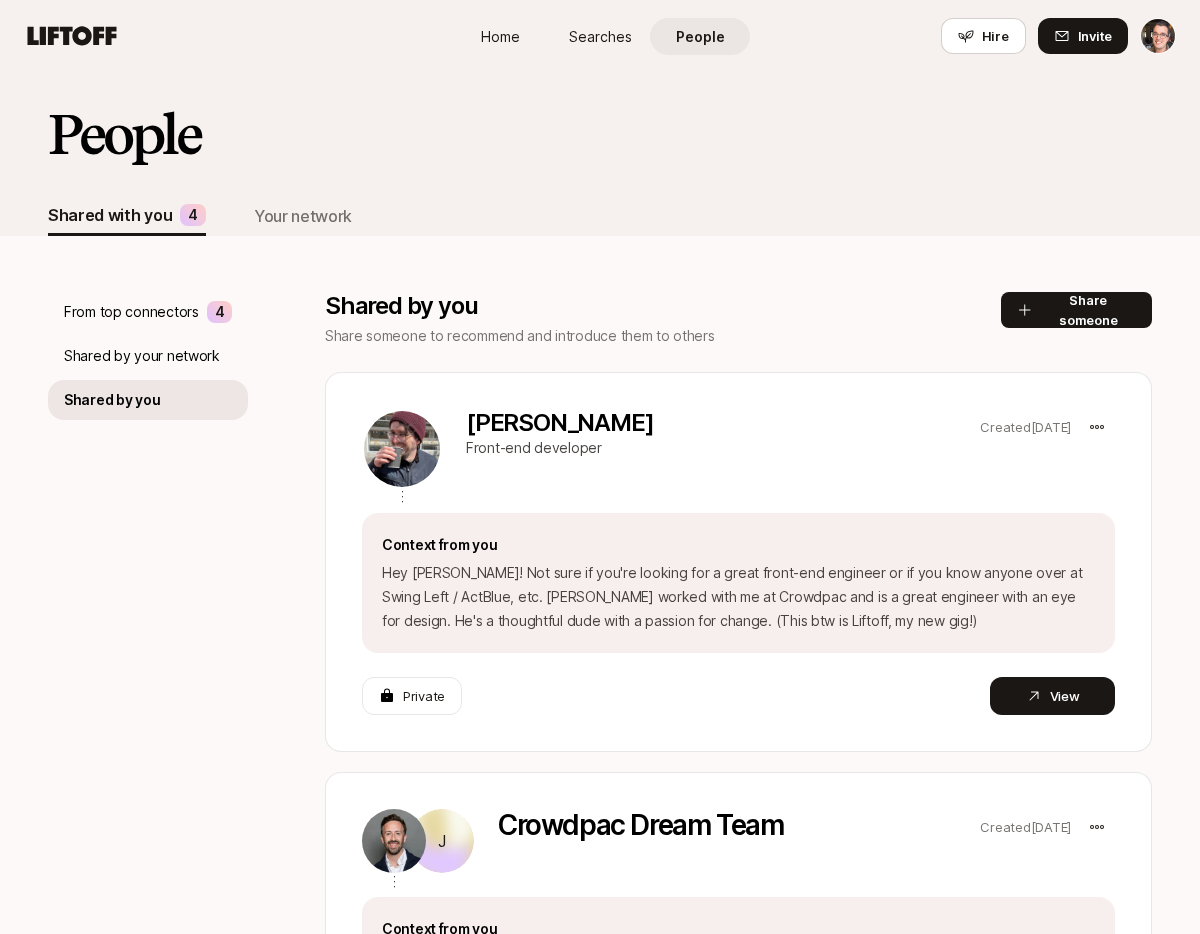 click on "Shared by your network" at bounding box center [142, 356] 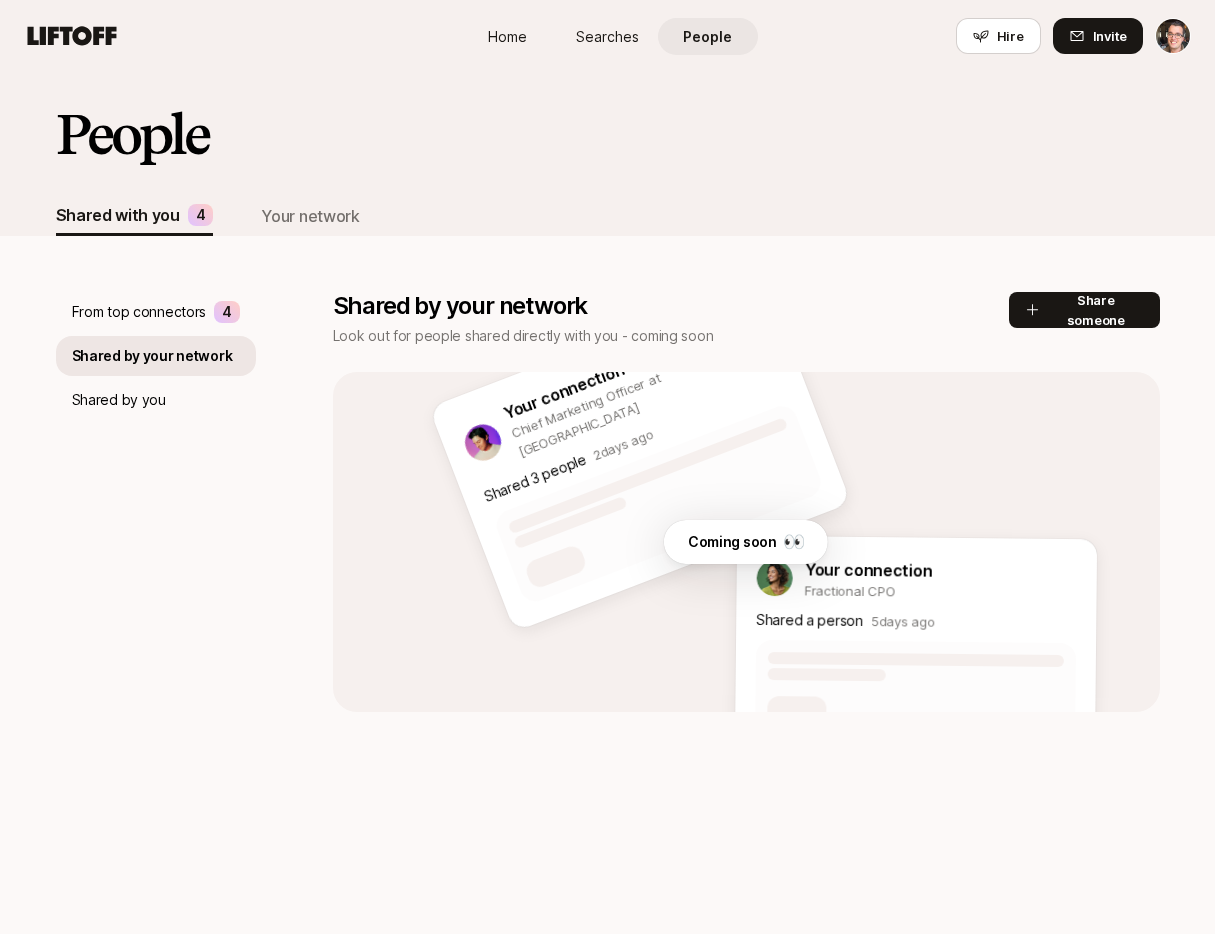 click on "From top connectors" at bounding box center [139, 312] 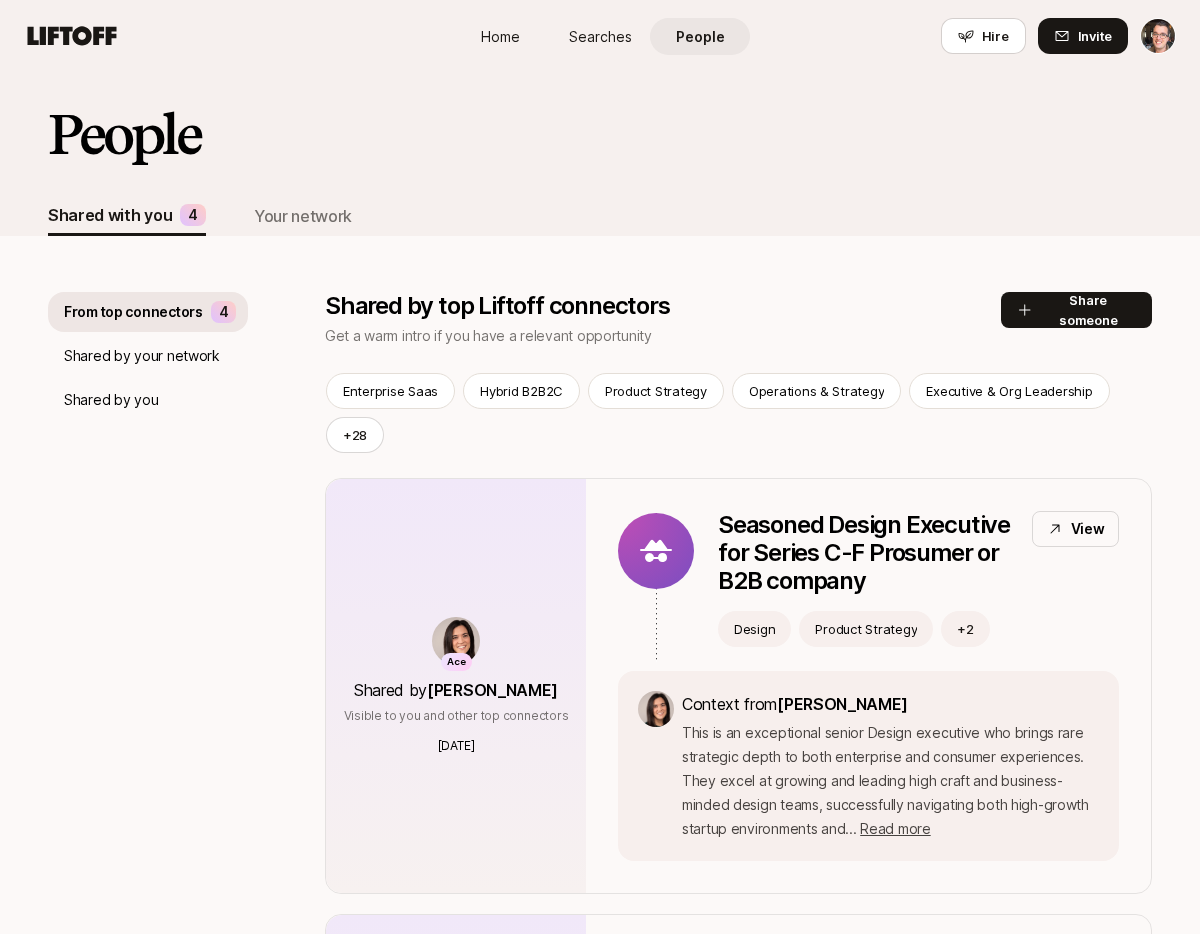 drag, startPoint x: 901, startPoint y: 177, endPoint x: 869, endPoint y: 166, distance: 33.83785 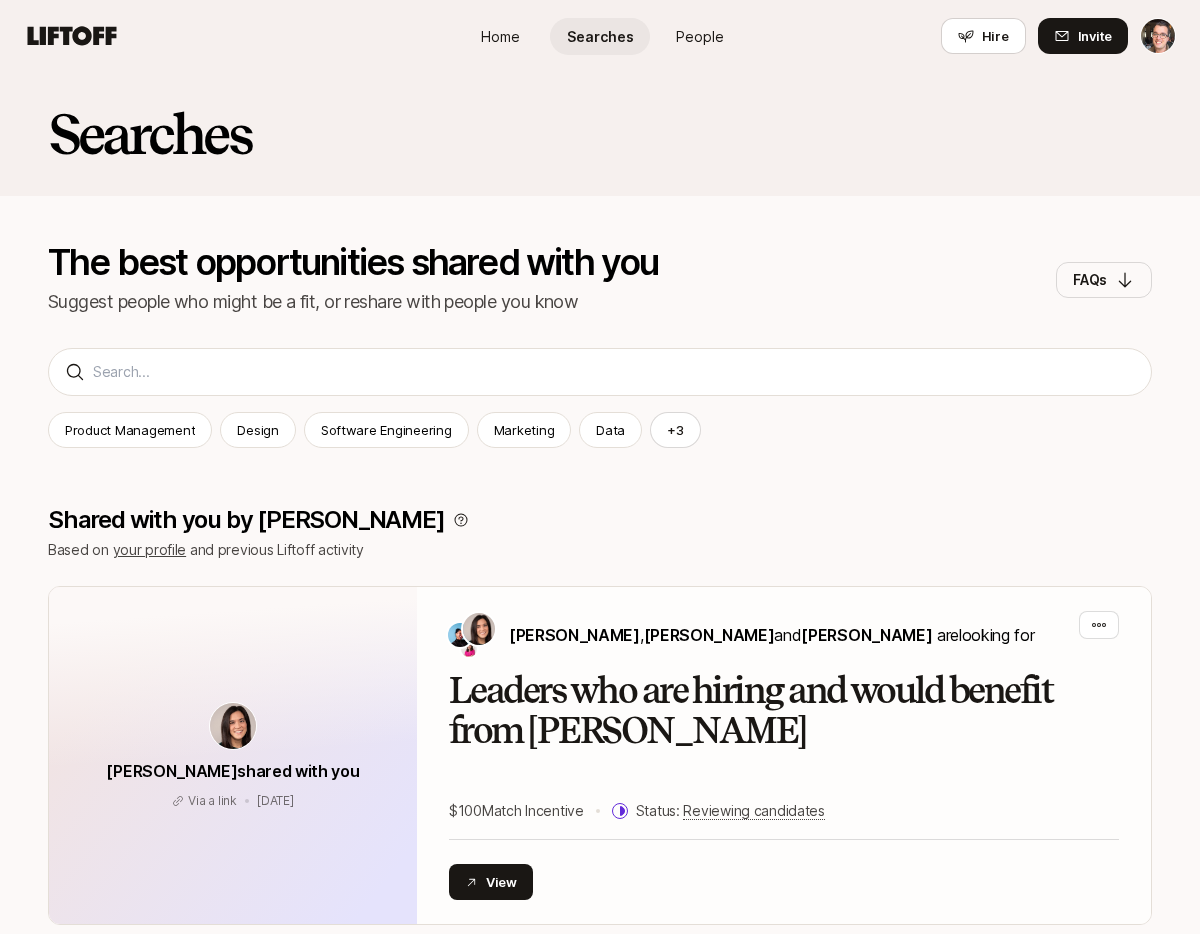 click on "Home" at bounding box center [500, 36] 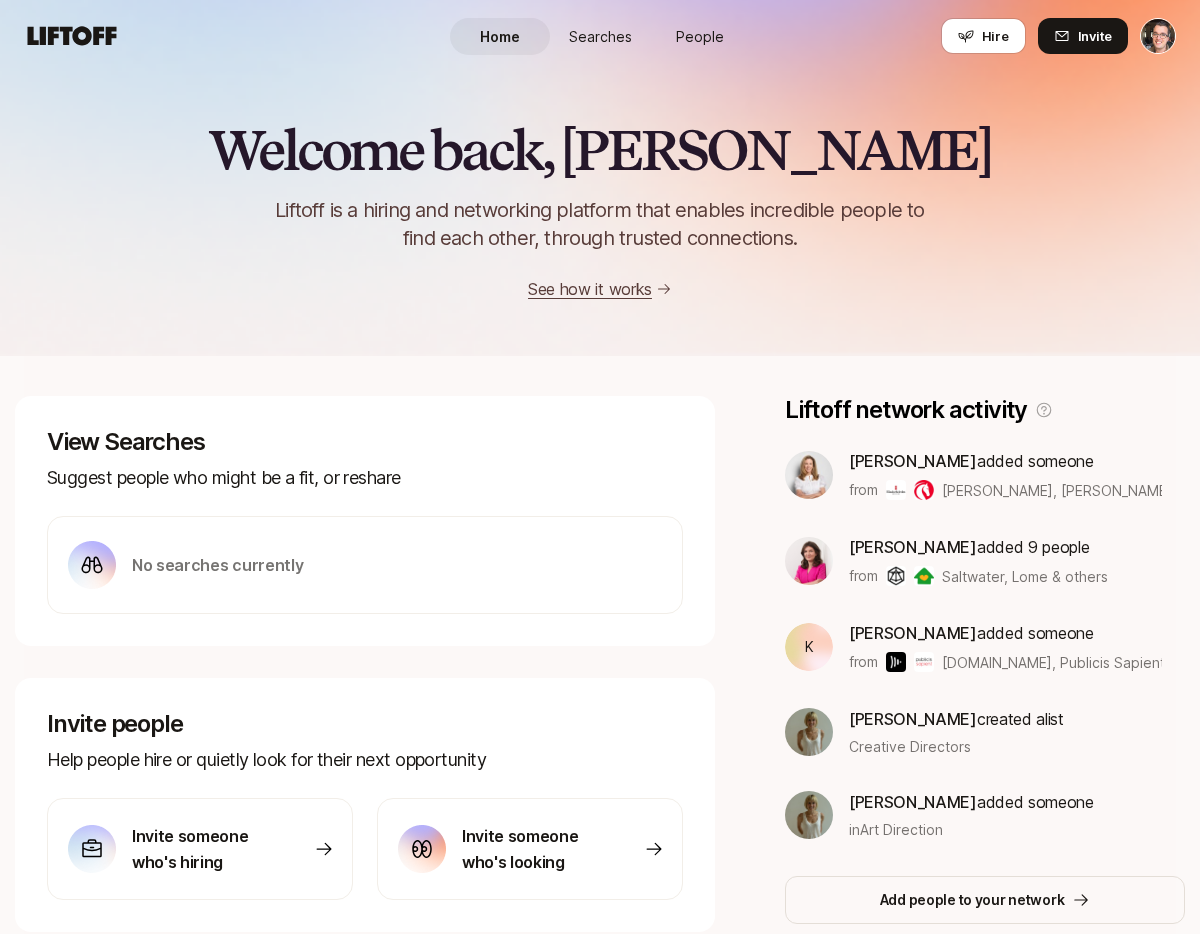 click on "People" at bounding box center [700, 36] 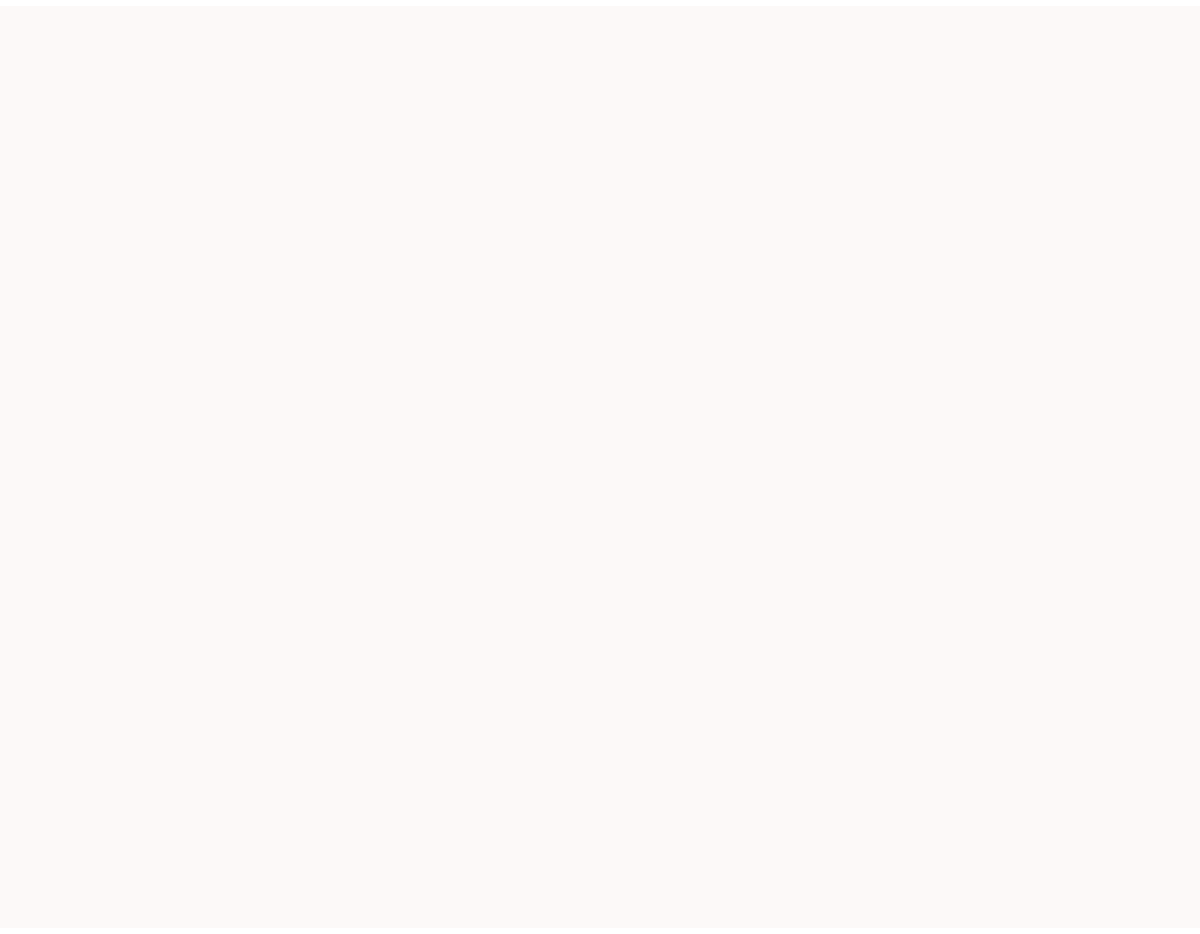 scroll, scrollTop: 0, scrollLeft: 0, axis: both 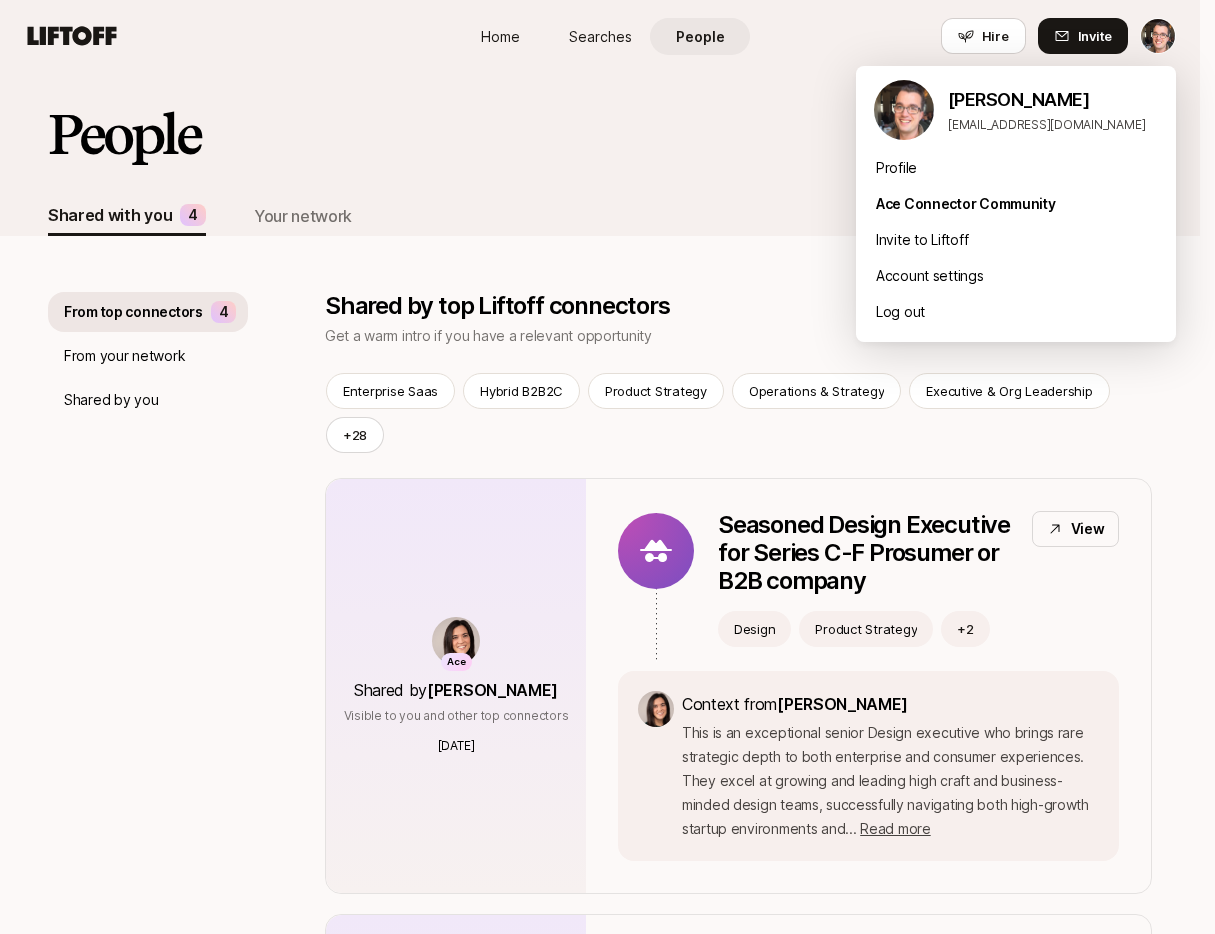 click on "Home Searches People Hire Home Searches People Hire Hire Invite People Shared with you 4 Your network From top connectors 4 From your network Shared by you Shared by top Liftoff connectors Get a warm intro if you have a relevant opportunity Share someone Enterprise Saas Hybrid B2B2C Product Strategy Operations & Strategy Executive & Org Leadership + 28 Ace Shared by  [PERSON_NAME] Visible to you and other top connectors [DATE] Ace Shared by  [PERSON_NAME] Visible to you and other top connectors [DATE] Seasoned Design Executive for Series C-F Prosumer or B2B company View Design Product Strategy + 2 Context from  [PERSON_NAME] This is an exceptional senior Design executive who brings rare strategic depth to both enterprise and consumer experiences. They excel at growing and leading high craft and business-minded design teams, successfully navigating both high-growth startup environments and...   Read more Ace Shared by  [PERSON_NAME] Visible to you and other top connectors [DATE] Ace View + 5" at bounding box center [607, 467] 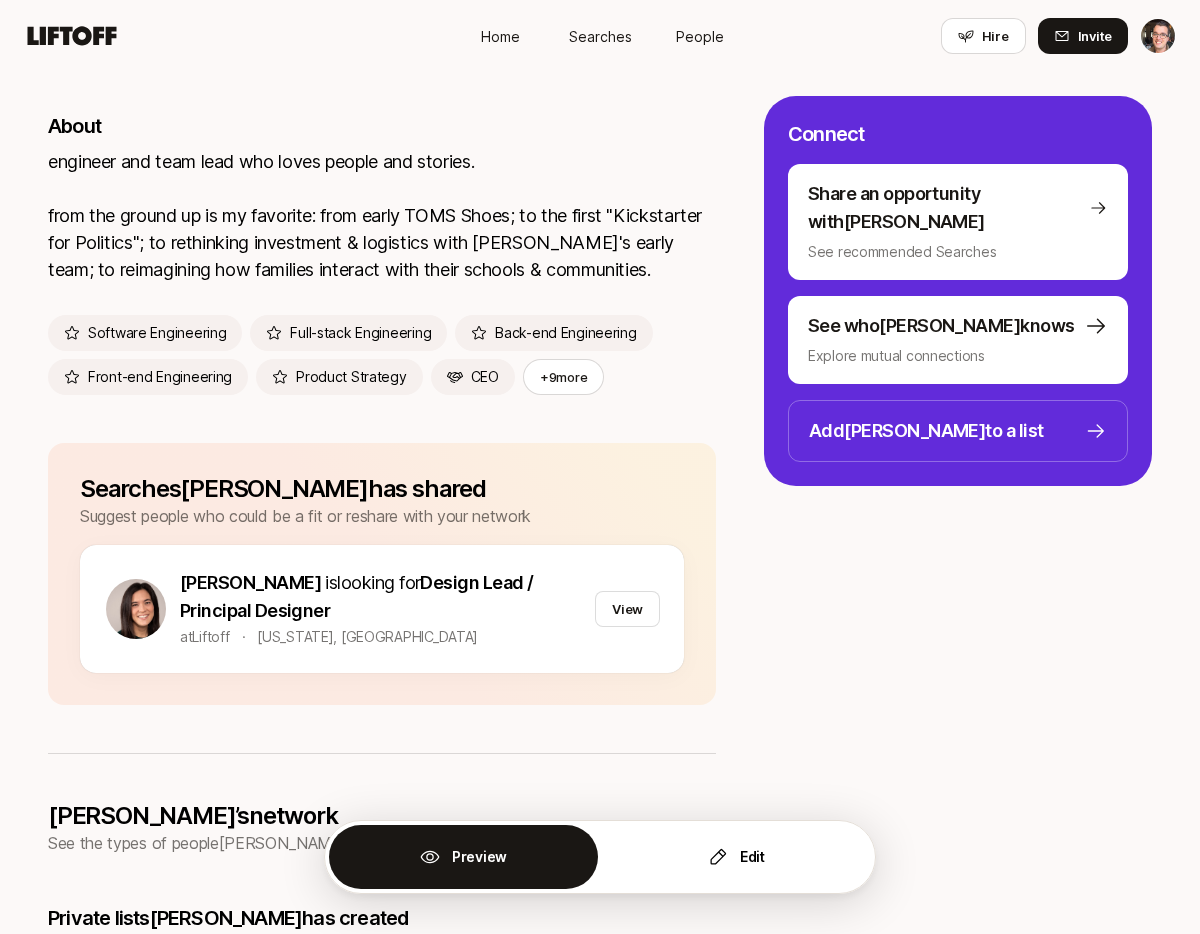 scroll, scrollTop: 0, scrollLeft: 0, axis: both 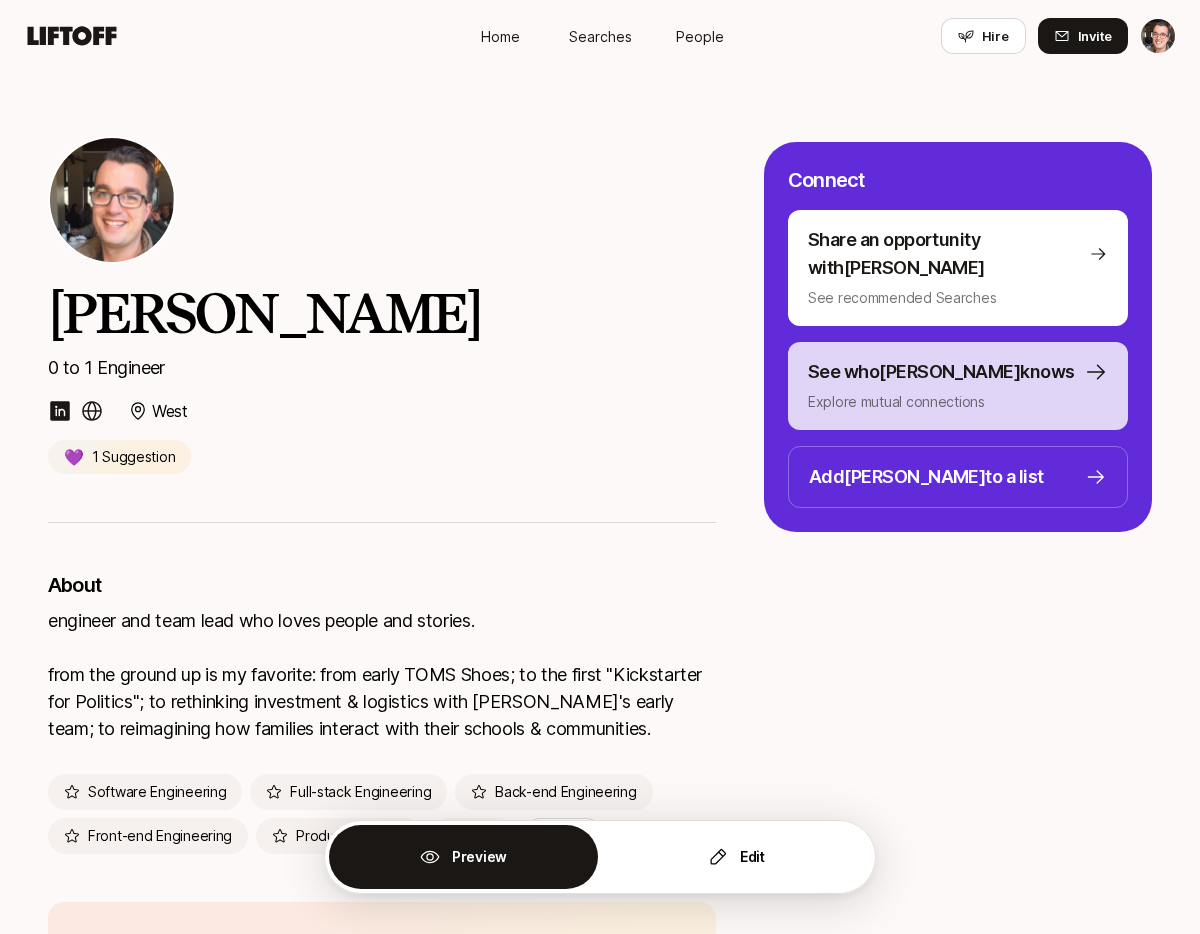 click on "Explore mutual connections" at bounding box center [958, 402] 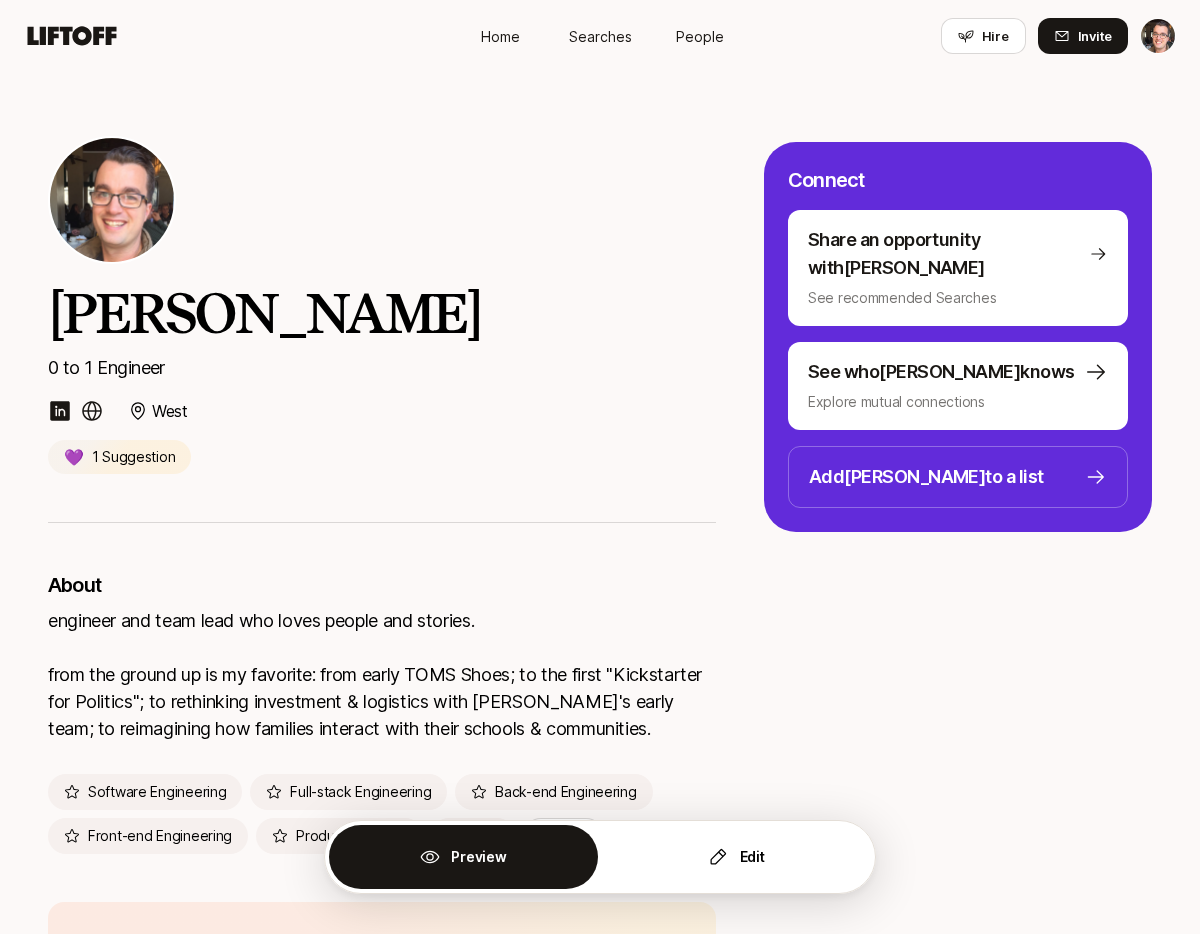 click on "People" at bounding box center [700, 36] 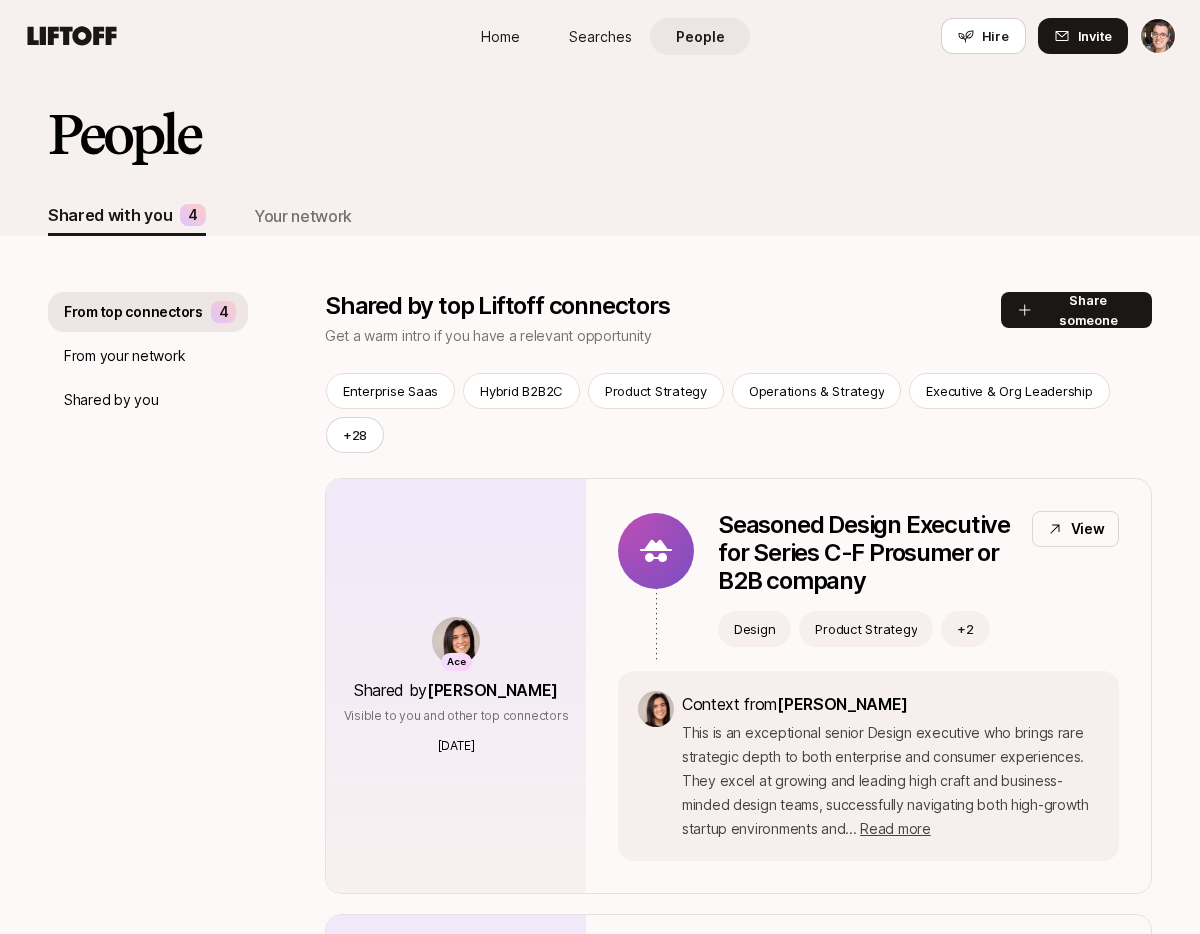 click on "From your network" at bounding box center (124, 356) 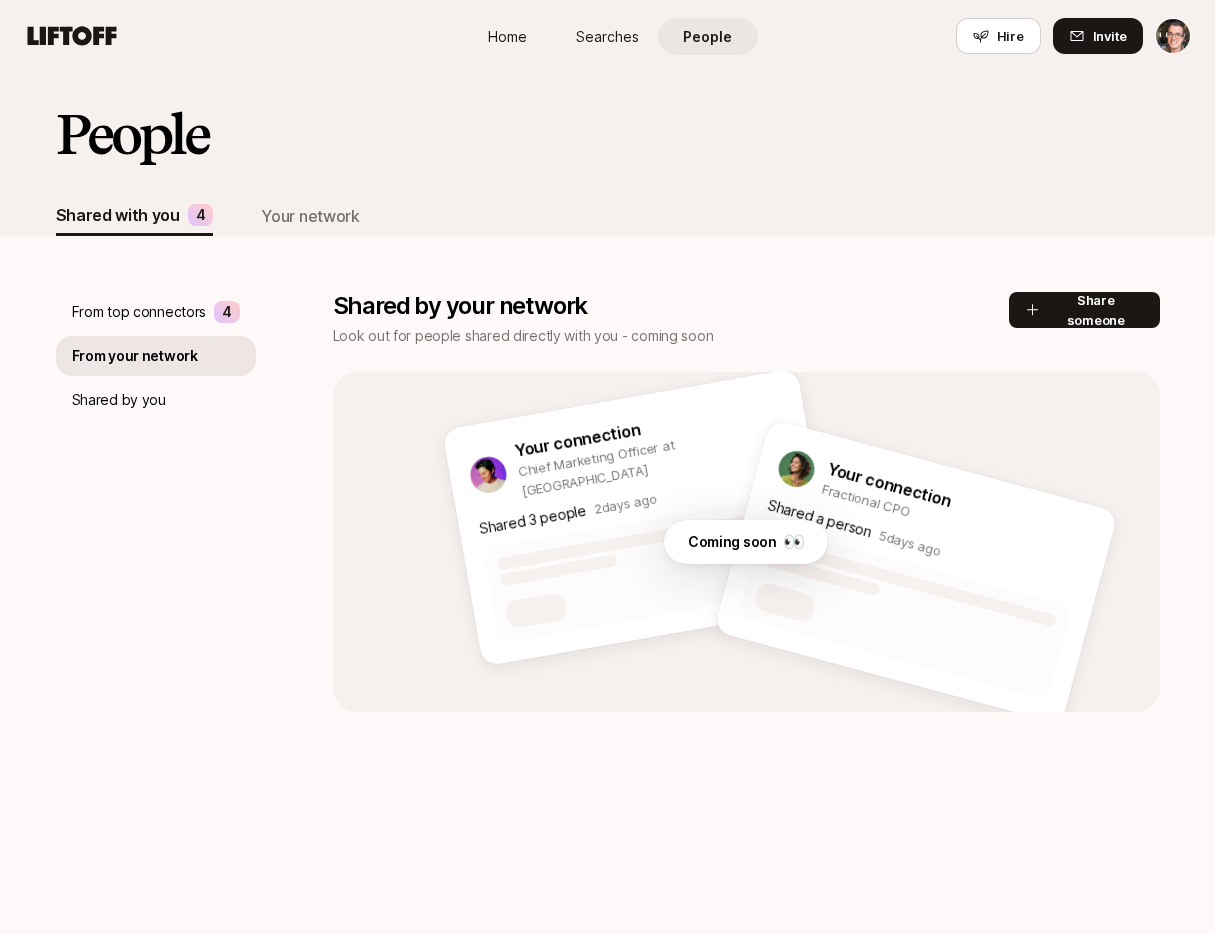click on "Shared by you" at bounding box center (119, 400) 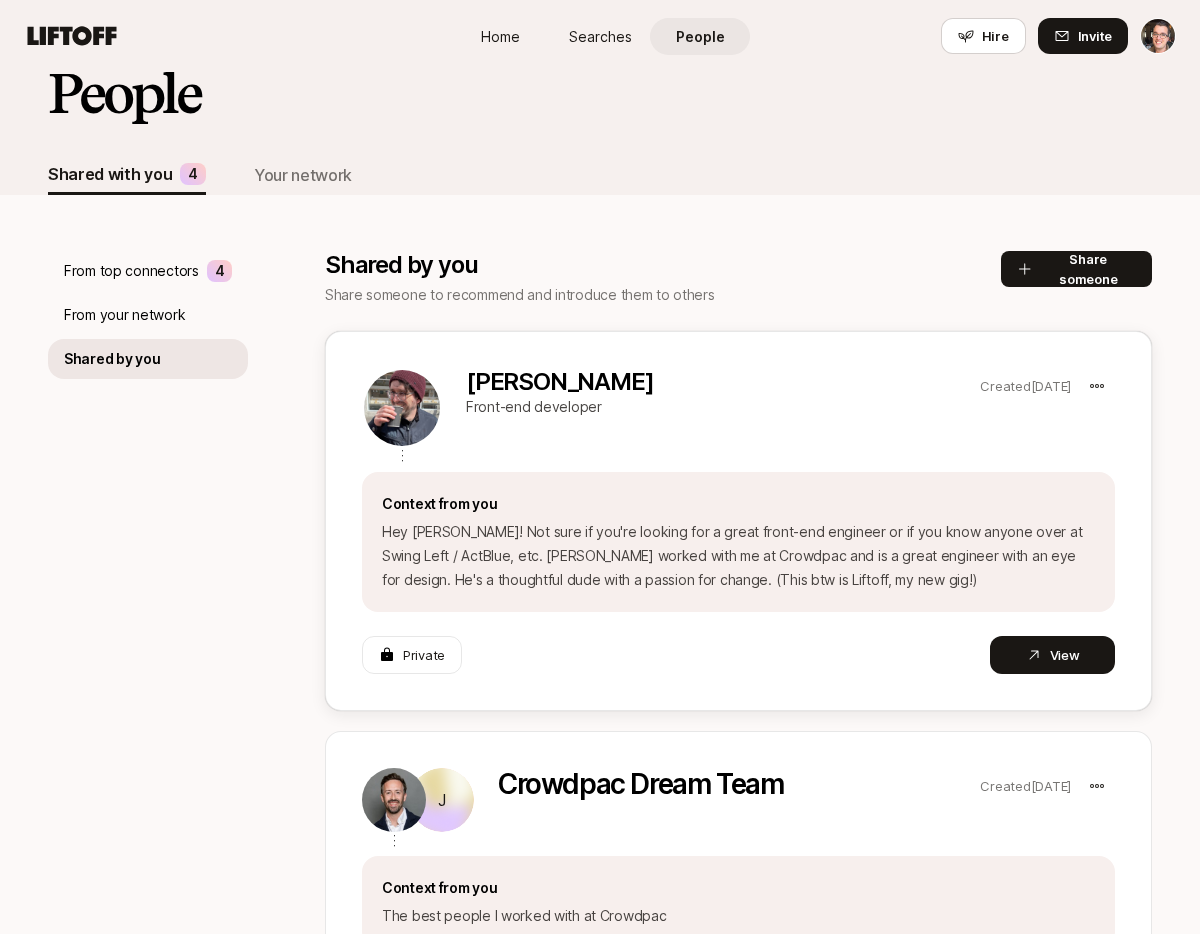 scroll, scrollTop: 0, scrollLeft: 0, axis: both 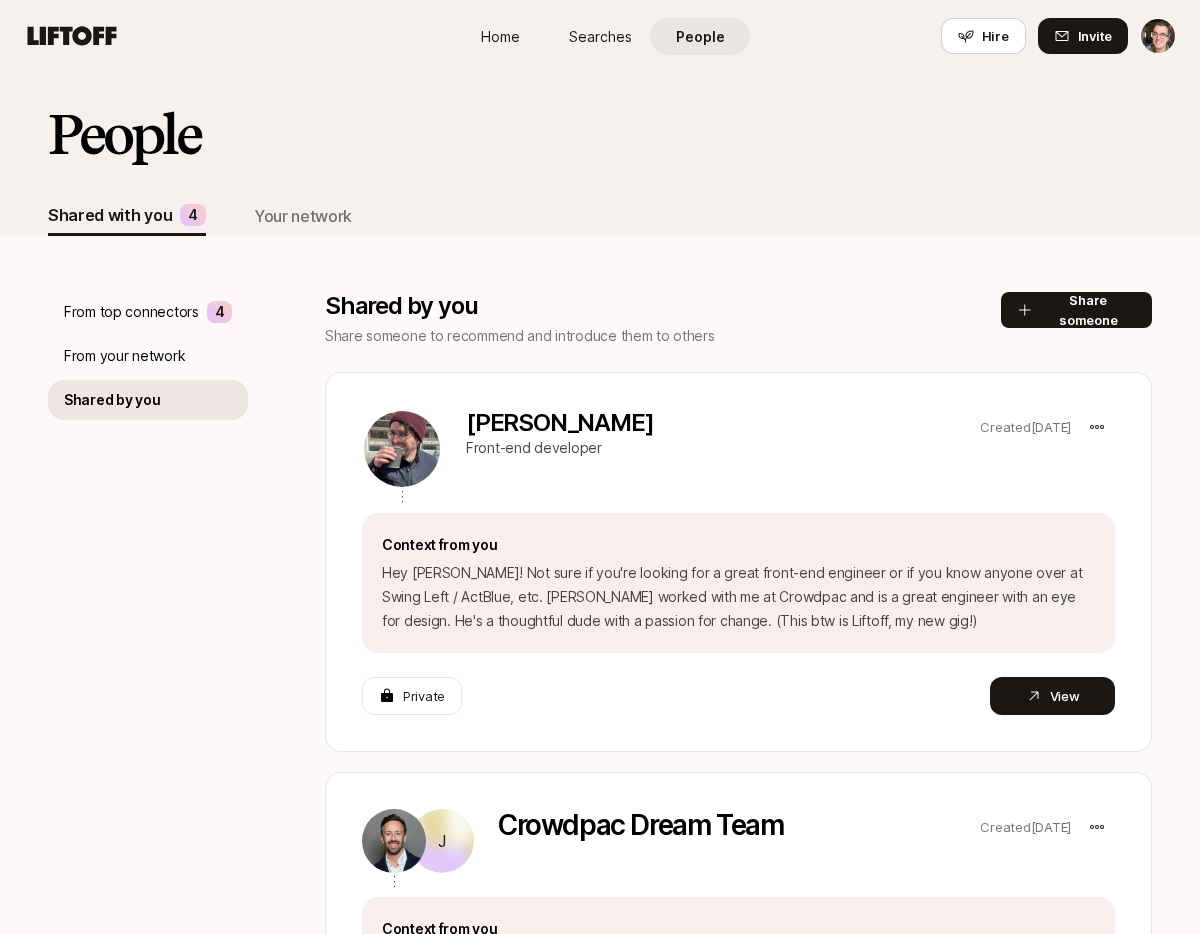 click on "From your network" at bounding box center [124, 356] 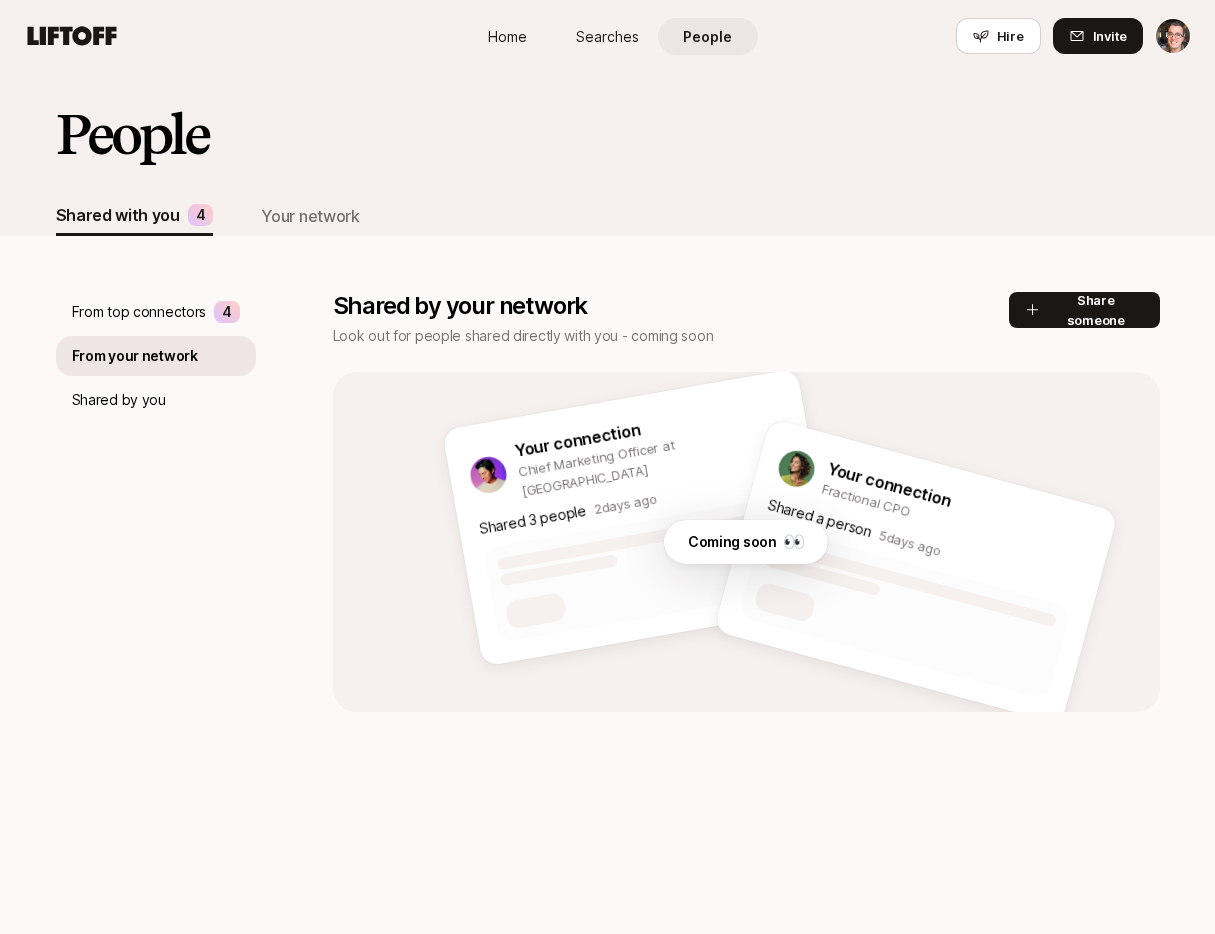 click on "From top connectors" at bounding box center [139, 312] 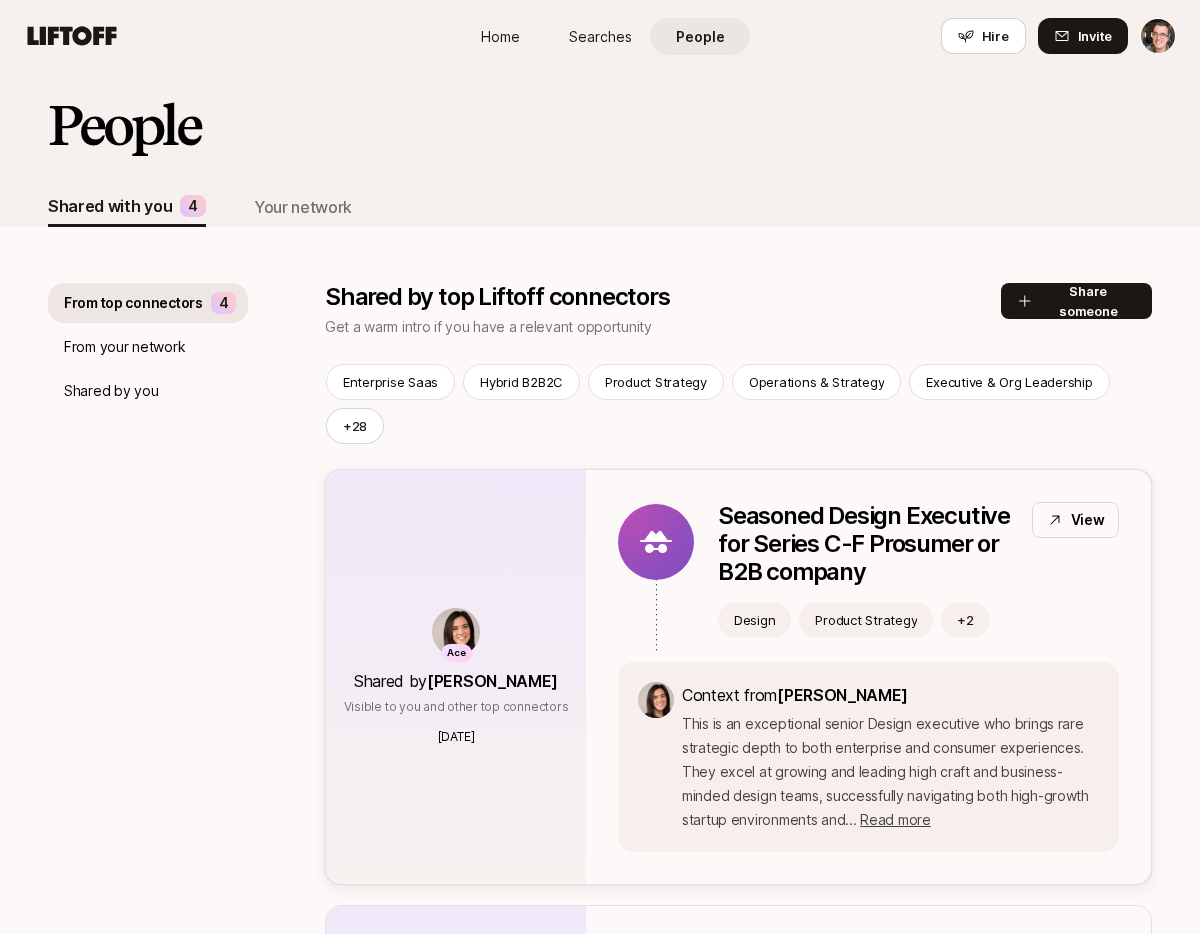 scroll, scrollTop: 0, scrollLeft: 0, axis: both 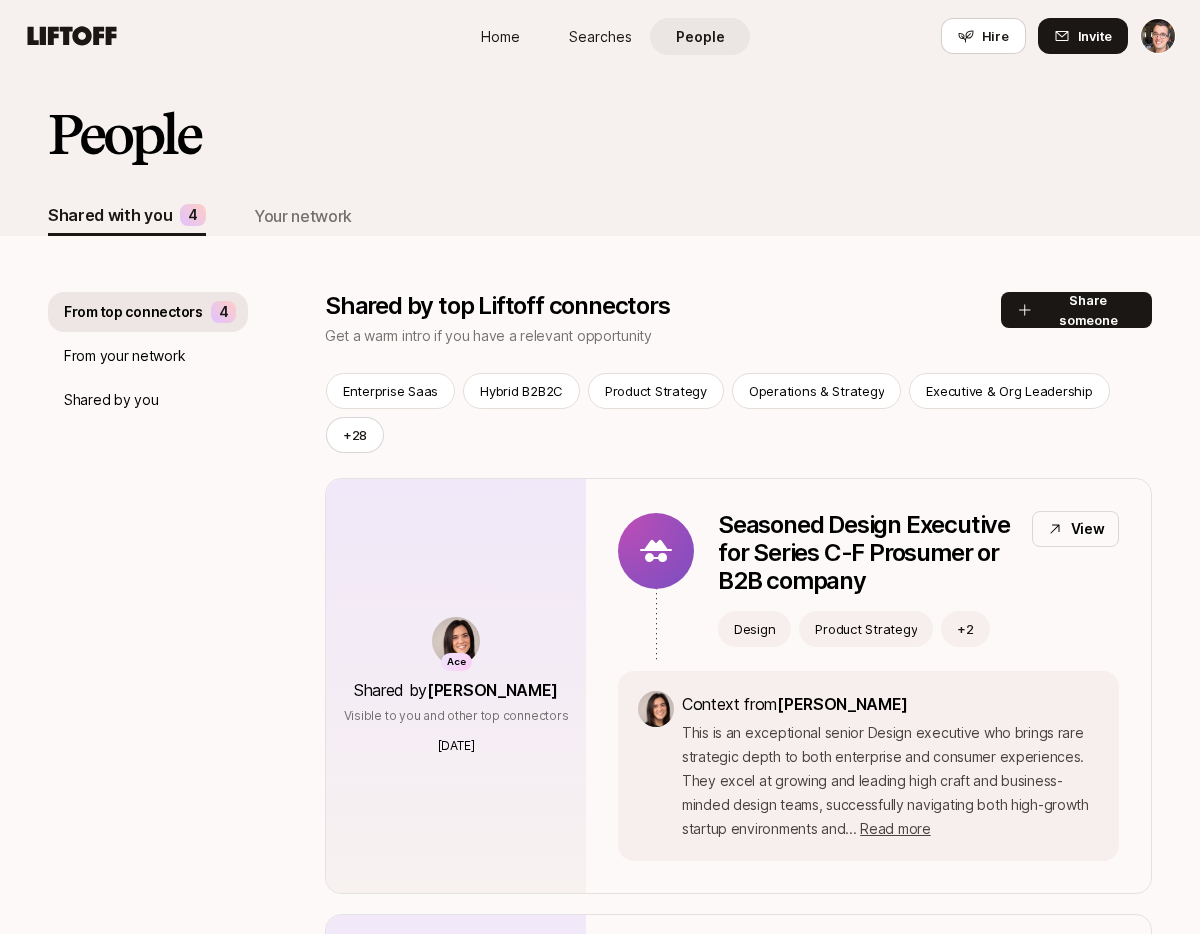 click on "From your network" at bounding box center (148, 356) 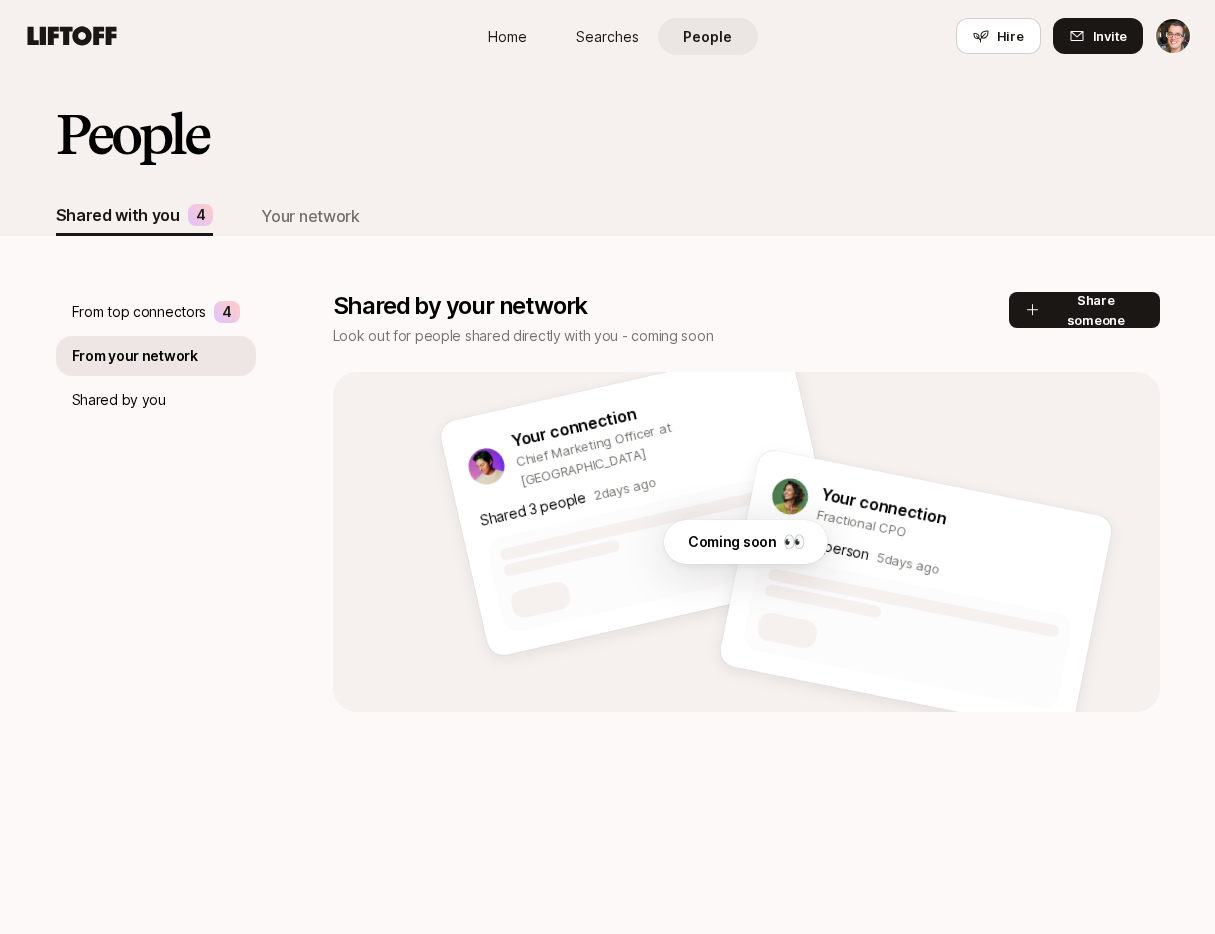 click on "Shared by you" at bounding box center [119, 400] 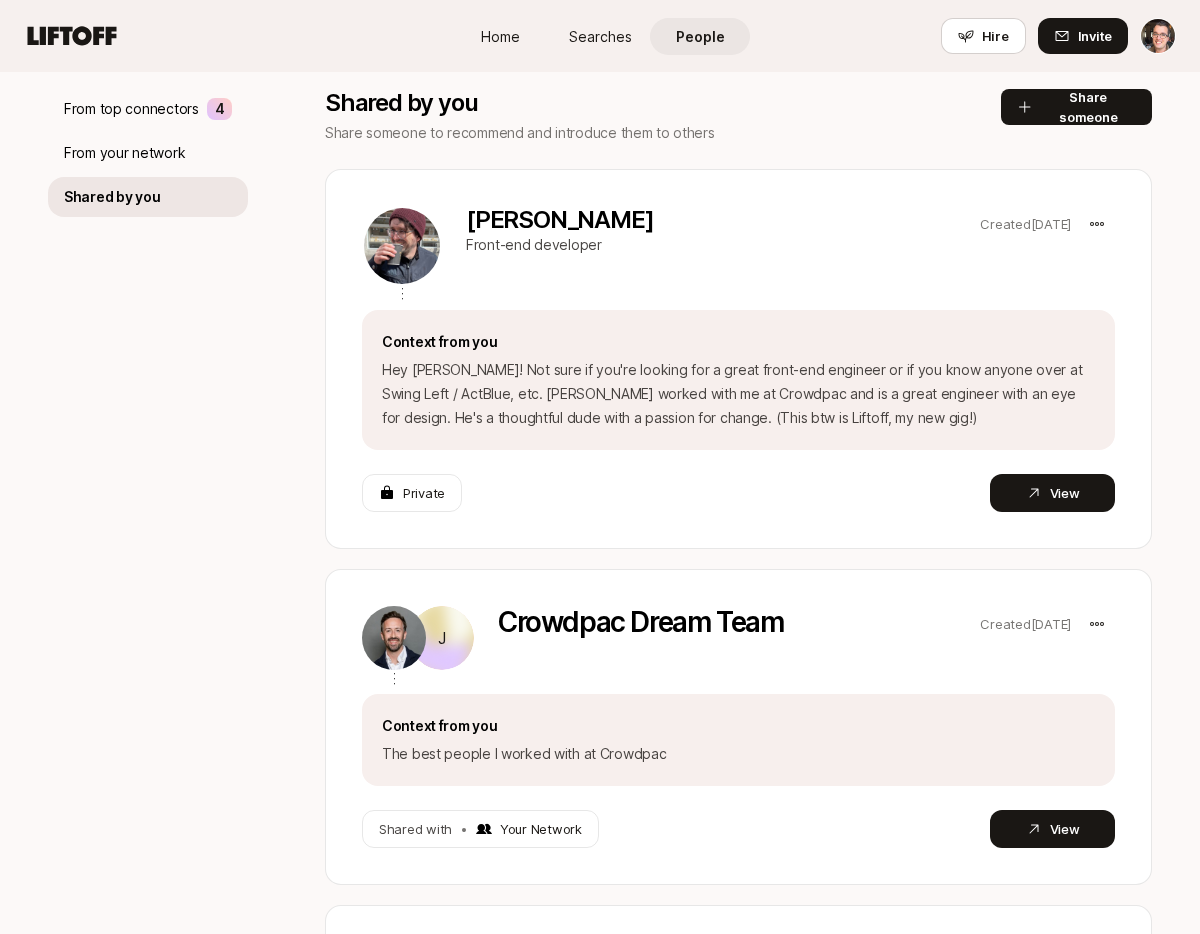 scroll, scrollTop: 199, scrollLeft: 0, axis: vertical 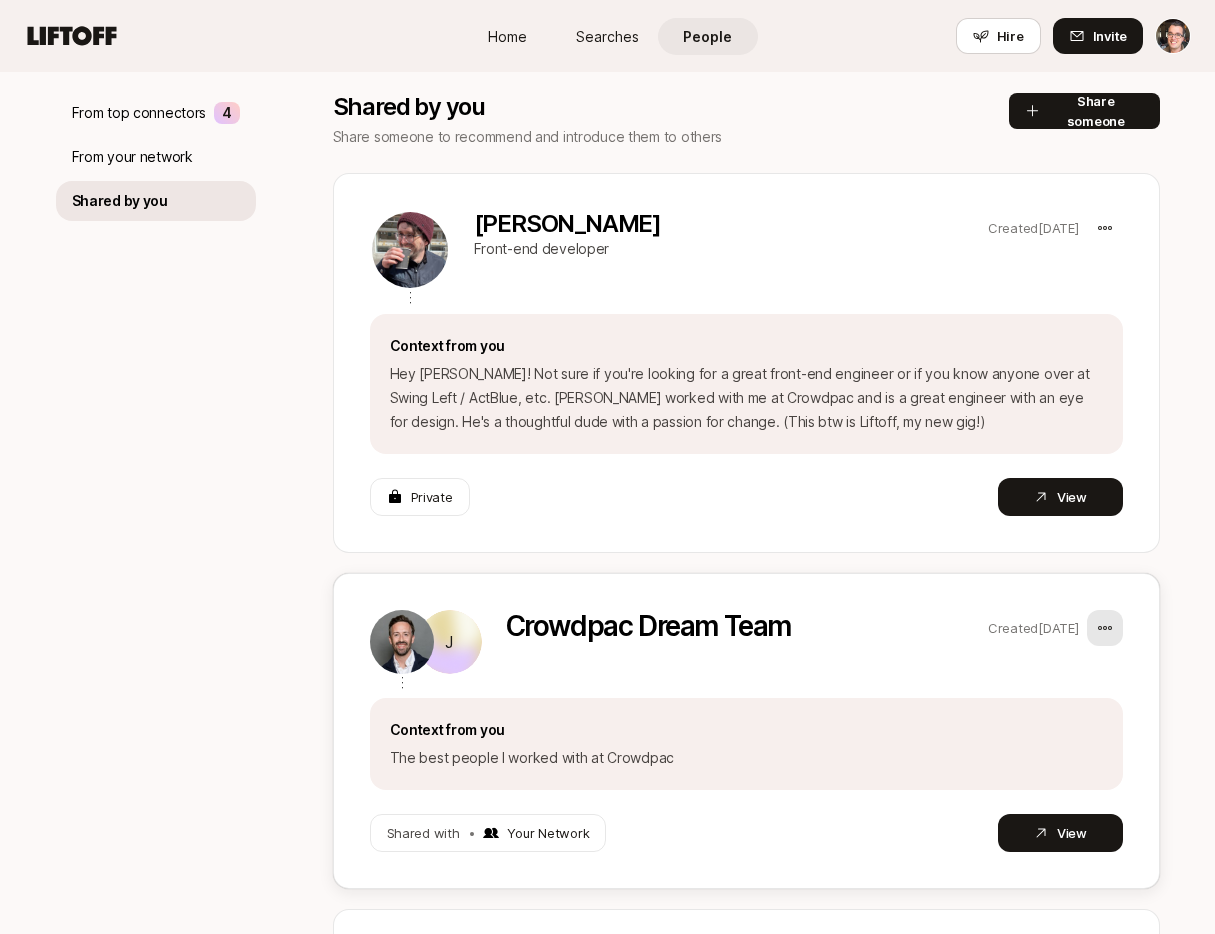 click on "Home Searches People Hire Home Searches People Hire Hire Invite People Shared with you 4 Your network From top connectors 4 From your network Shared by you Shared by you Share someone to recommend and introduce them to others Share someone Brian Carstensen Front-end developer Created  2 months ago Context from you Hey Suzy! Not sure if you're looking for a great front-end engineer or if you know anyone over at Swing Left / ActBlue, etc. Brian worked with me at Crowdpac and is a great engineer with an eye for design. He's a thoughtful dude with a passion for change. (This btw is Liftoff, my new gig!) Private View J Crowdpac Dream Team Created  2 months ago Context from you The best people I worked with at Crowdpac Shared with • Your Network View E S Product All-Stars Created  2 months ago Context from you The best people in product Shared with • Your Network View" at bounding box center (607, 268) 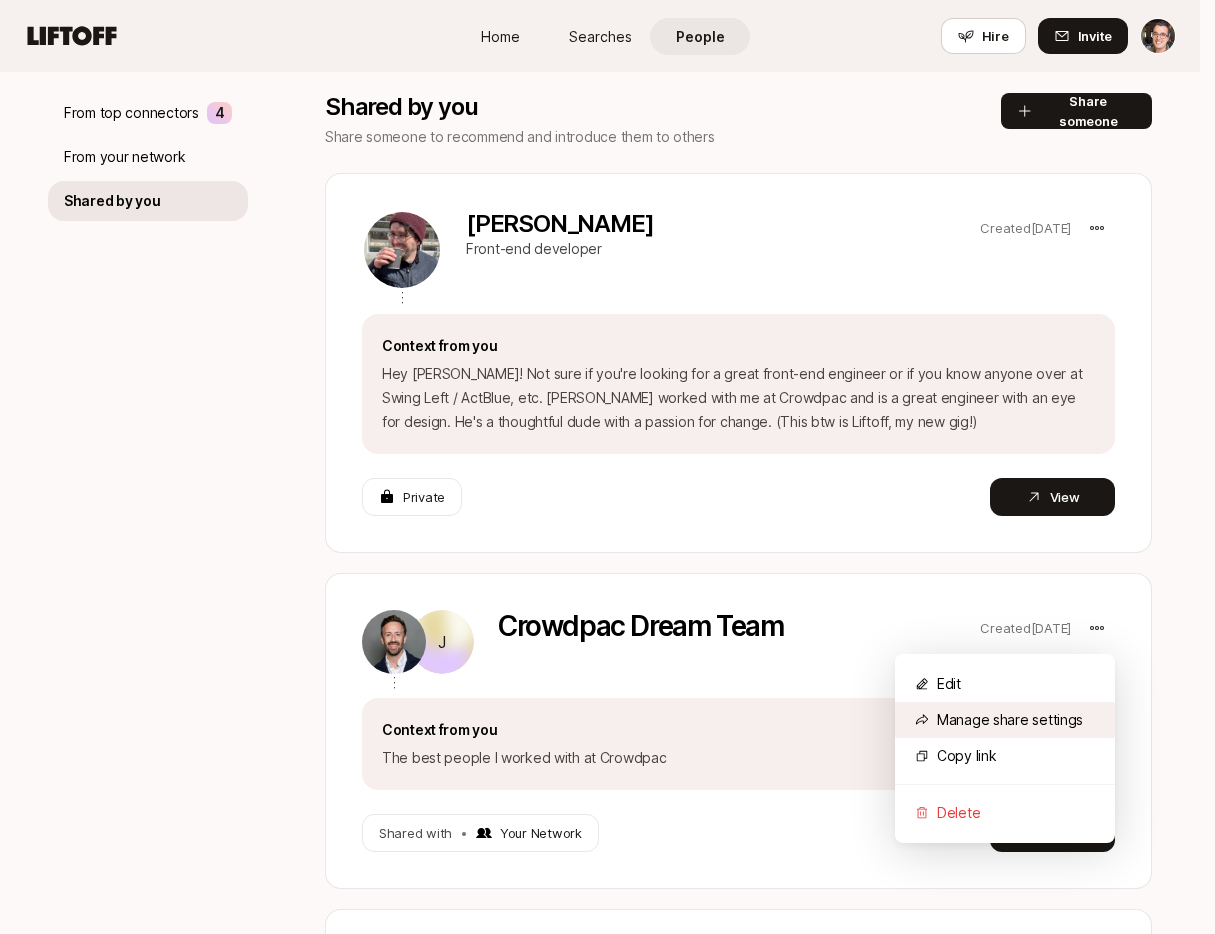 click on "Manage share settings" at bounding box center (1005, 720) 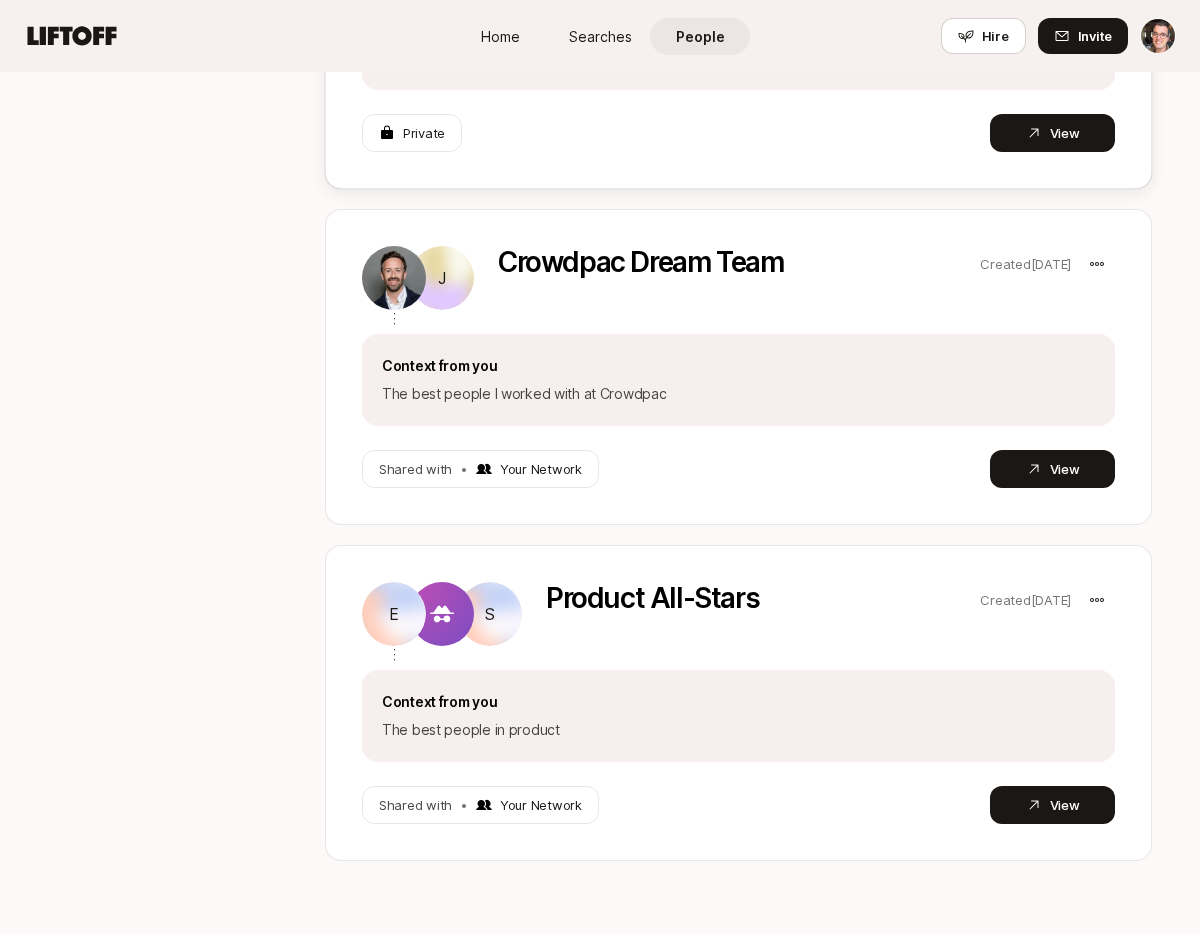 scroll, scrollTop: 45, scrollLeft: 0, axis: vertical 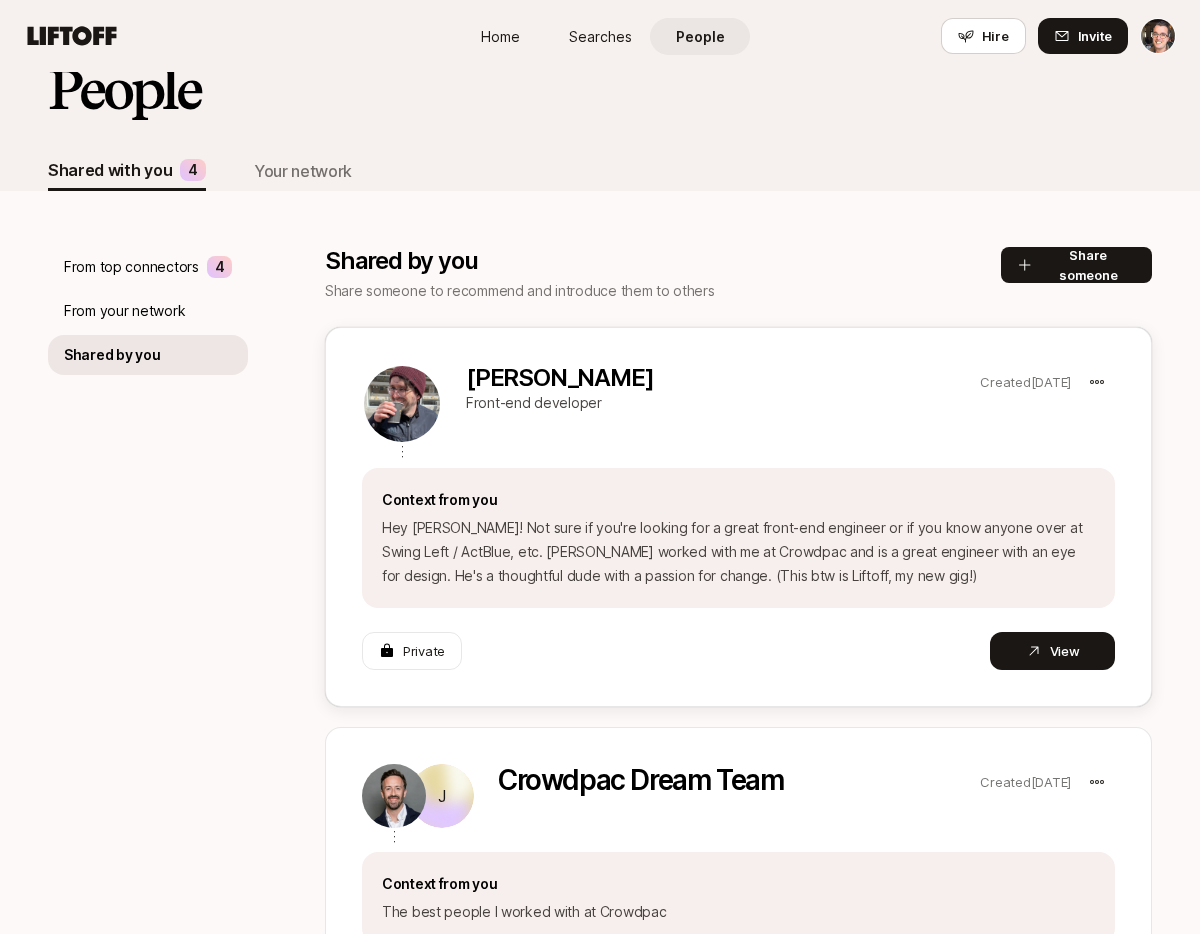 drag, startPoint x: 923, startPoint y: 666, endPoint x: 971, endPoint y: 690, distance: 53.66563 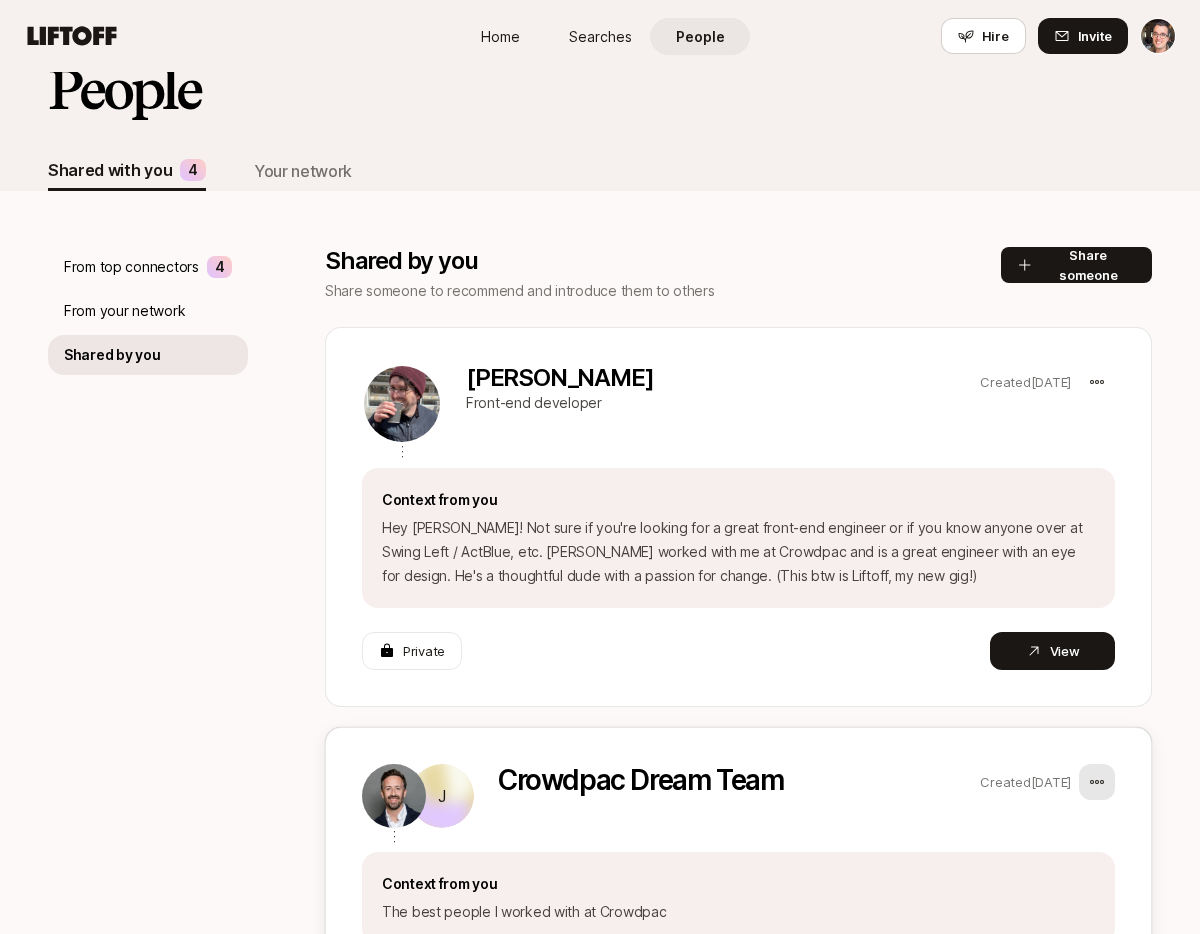 click on "Home Searches People Hire Home Searches People Hire Hire Invite People Shared with you 4 Your network From top connectors 4 From your network Shared by you Shared by you Share someone to recommend and introduce them to others Share someone Brian Carstensen Front-end developer Created  2 months ago Context from you Hey Suzy! Not sure if you're looking for a great front-end engineer or if you know anyone over at Swing Left / ActBlue, etc. Brian worked with me at Crowdpac and is a great engineer with an eye for design. He's a thoughtful dude with a passion for change. (This btw is Liftoff, my new gig!) Private View J Crowdpac Dream Team Created  2 months ago Context from you The best people I worked with at Crowdpac Shared with • Your Network View E S Product All-Stars Created  2 months ago Context from you The best people in product Shared with • Your Network View" at bounding box center (600, 422) 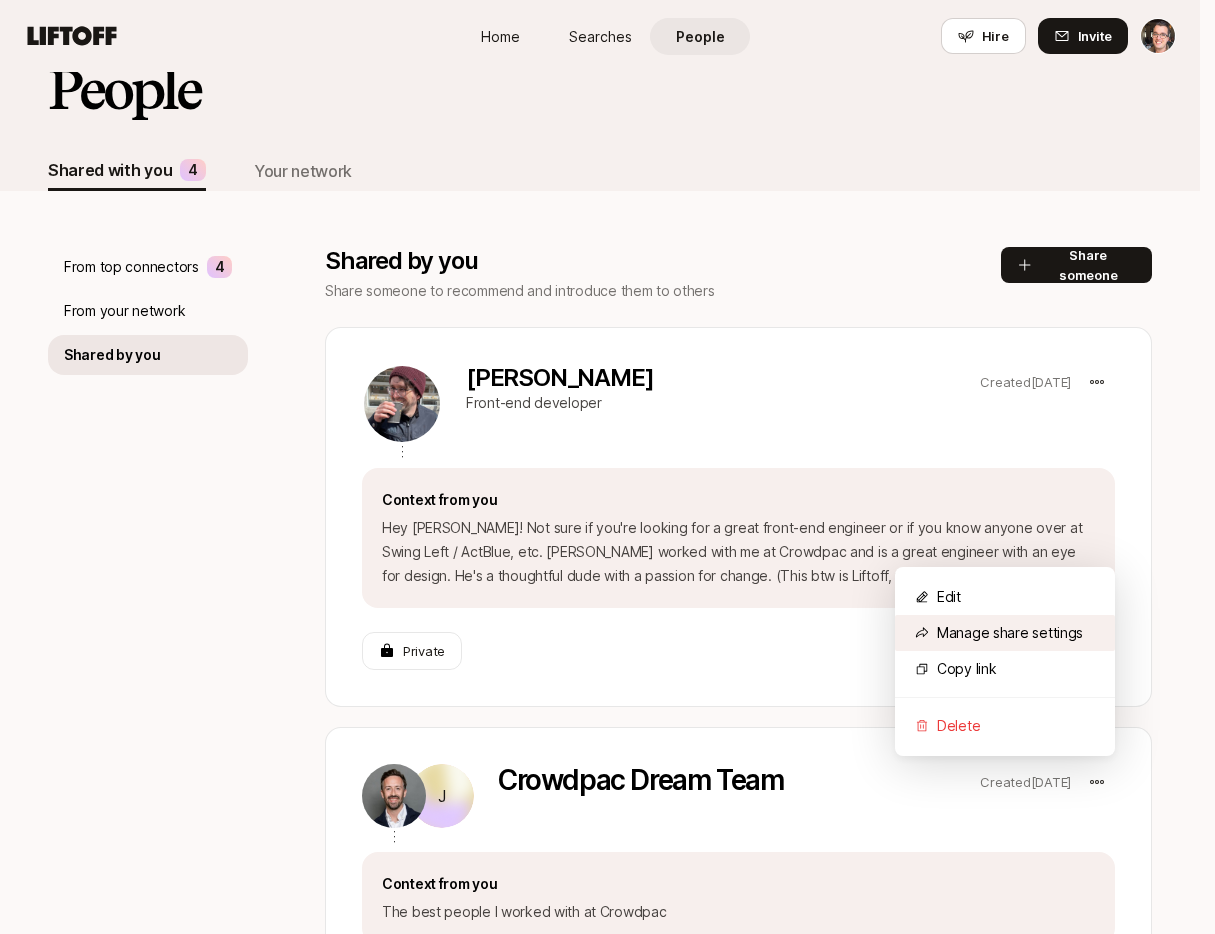 click on "Manage share settings" at bounding box center (1005, 633) 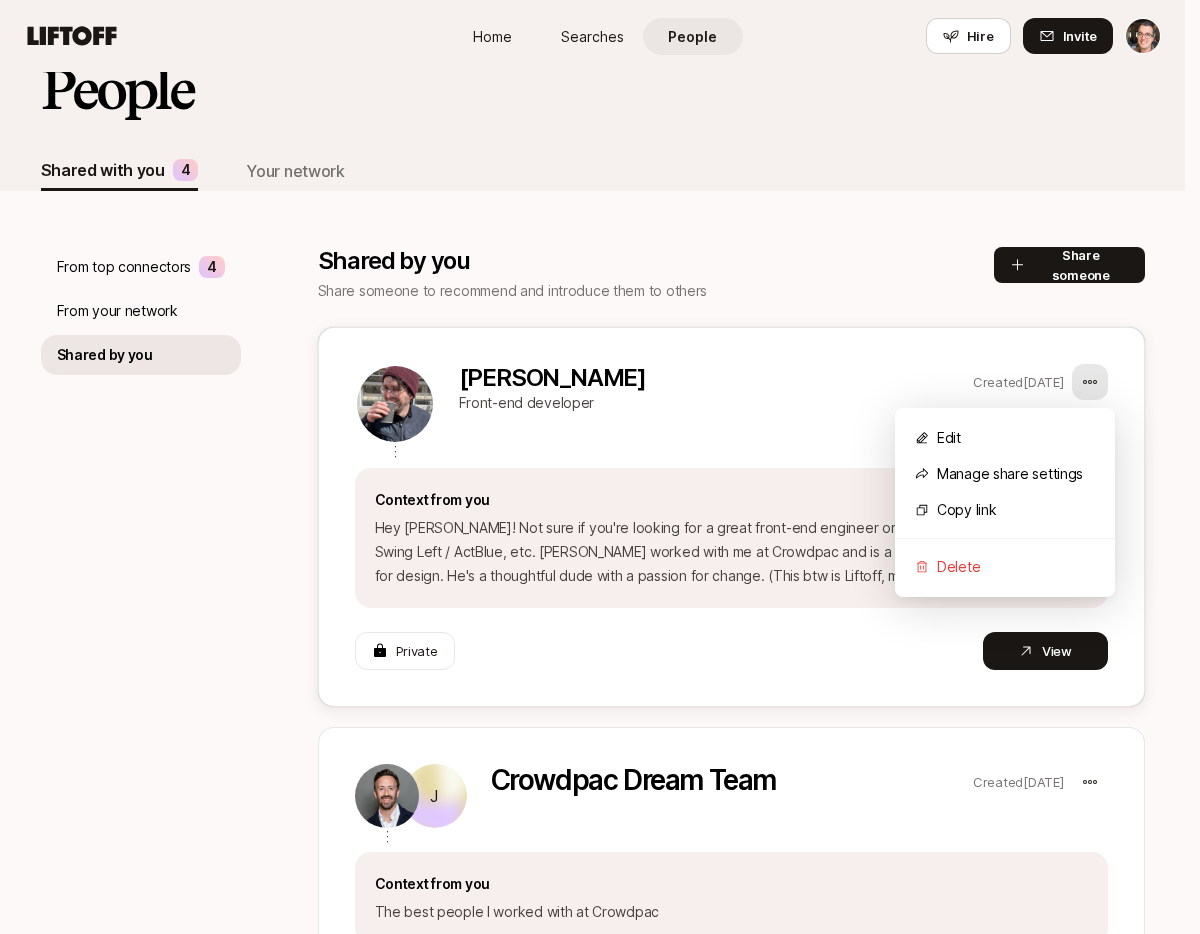 click on "Home Searches People Hire Home Searches People Hire Hire Invite People Shared with you 4 Your network From top connectors 4 From your network Shared by you Shared by you Share someone to recommend and introduce them to others Share someone [PERSON_NAME] Front-end developer Created  [DATE] Context from you Hey Suzy! Not sure if you're looking for a great front-end engineer or if you know anyone over at Swing Left / ActBlue, etc. [PERSON_NAME] worked with me at Crowdpac and is a great engineer with an eye for design. He's a thoughtful dude with a passion for change. (This btw is Liftoff, my new gig!) Private View J Crowdpac Dream Team Created  [DATE] Context from you The best people I worked with at Crowdpac Shared with • Your Network View E S Product All-Stars Created  [DATE] Context from you The best people in product Shared with • Your Network View Edit Manage share settings Copy link Delete" at bounding box center [600, 422] 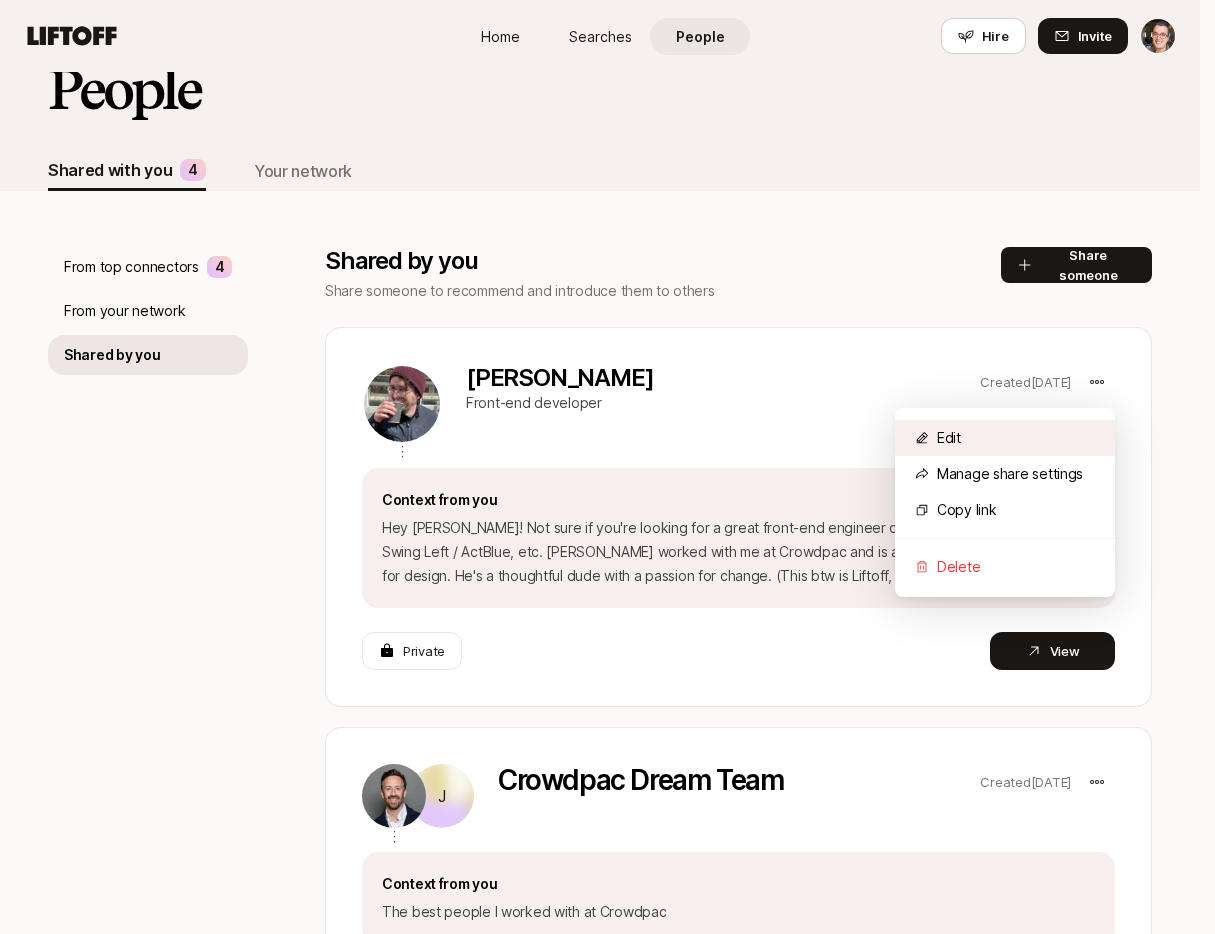 click on "Edit" at bounding box center (1005, 438) 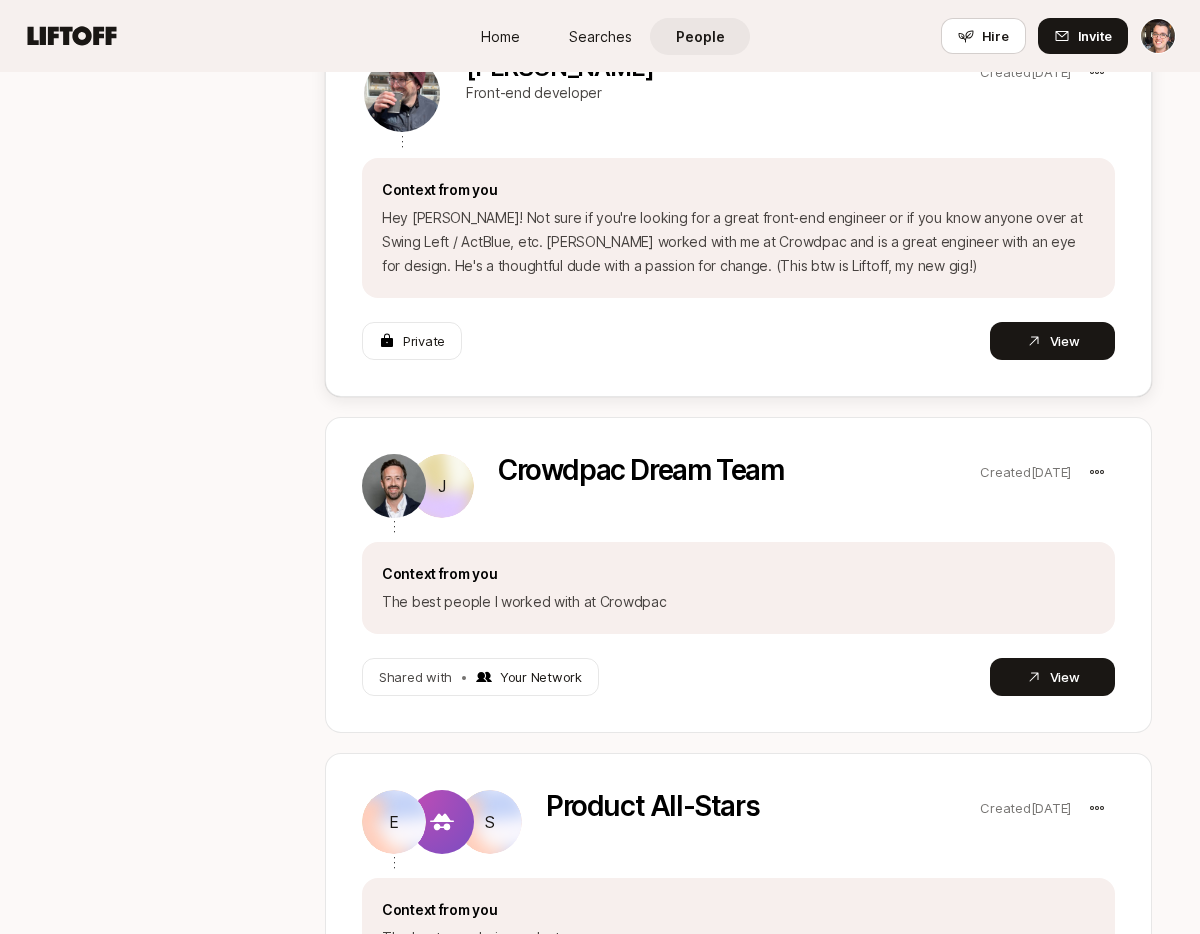 scroll, scrollTop: 296, scrollLeft: 0, axis: vertical 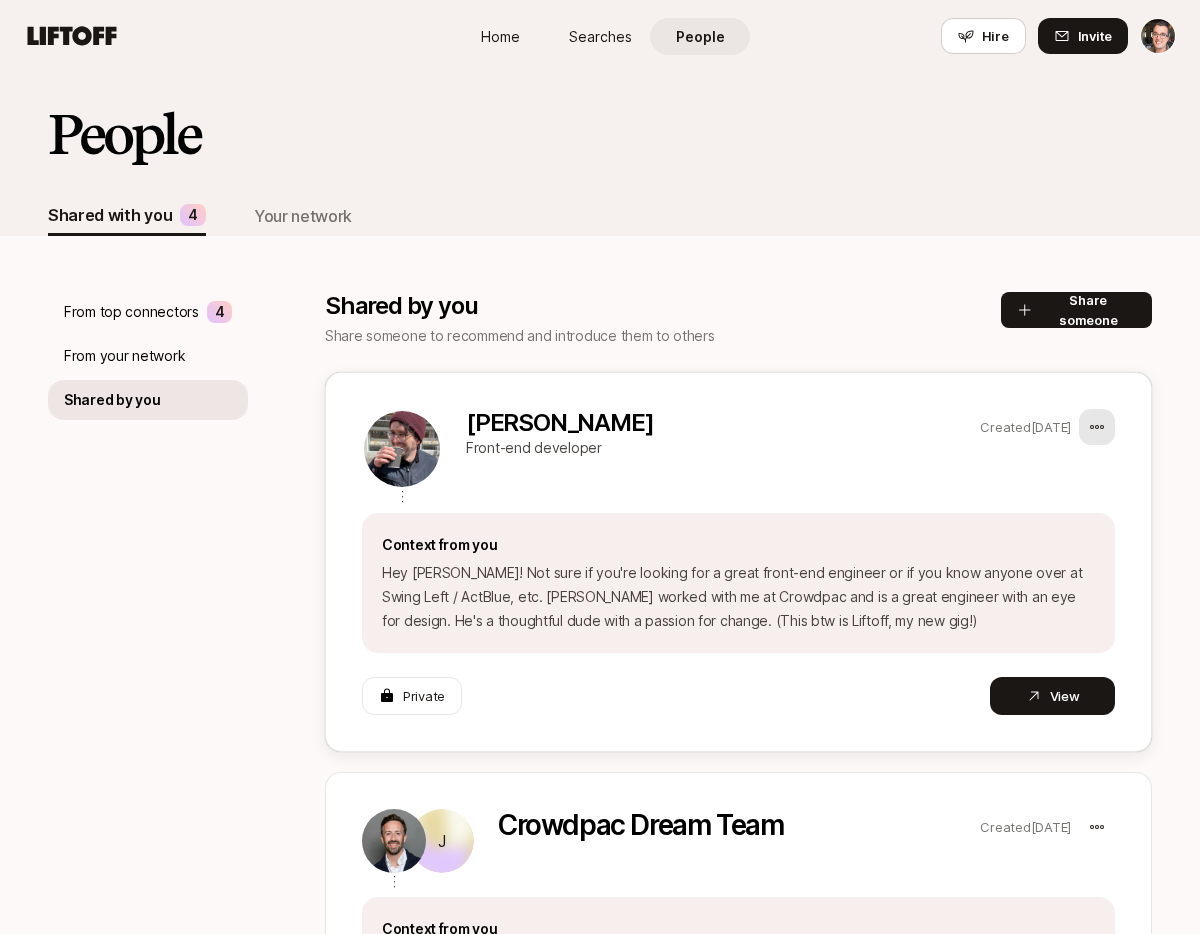 click on "Home Searches People Hire Home Searches People Hire Hire Invite People Shared with you 4 Your network From top connectors 4 From your network Shared by you Shared by you Share someone to recommend and introduce them to others Share someone [PERSON_NAME] Front-end developer Created  [DATE] Context from you Hey Suzy! Not sure if you're looking for a great front-end engineer or if you know anyone over at Swing Left / ActBlue, etc. [PERSON_NAME] worked with me at Crowdpac and is a great engineer with an eye for design. He's a thoughtful dude with a passion for change. (This btw is Liftoff, my new gig!) Private View J Crowdpac Dream Team Created  [DATE] Context from you The best people I worked with at Crowdpac Shared with • Your Network View E S Product All-Stars Created  [DATE] Context from you The best people in product Shared with • Your Network View" at bounding box center (600, 467) 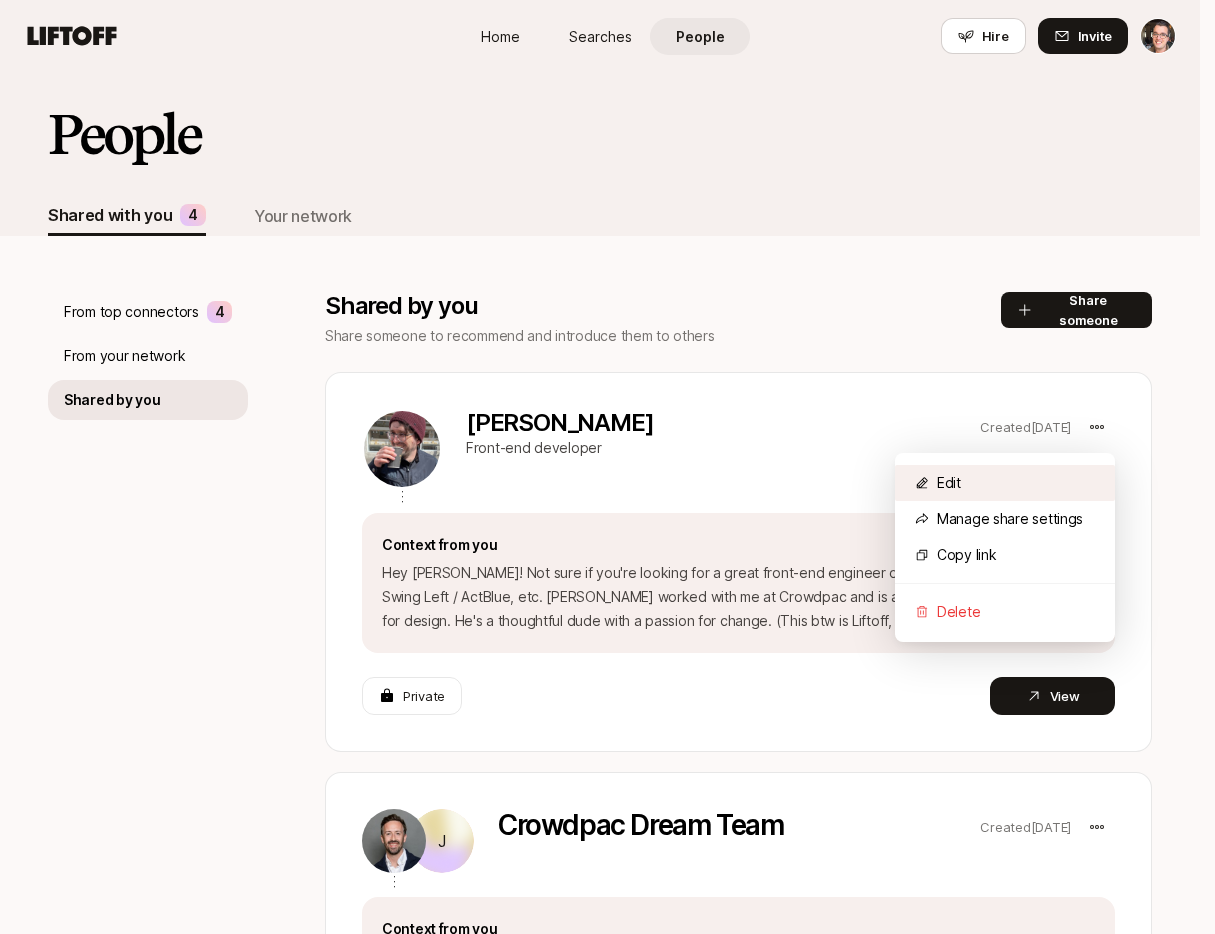 click on "Edit" at bounding box center (1005, 483) 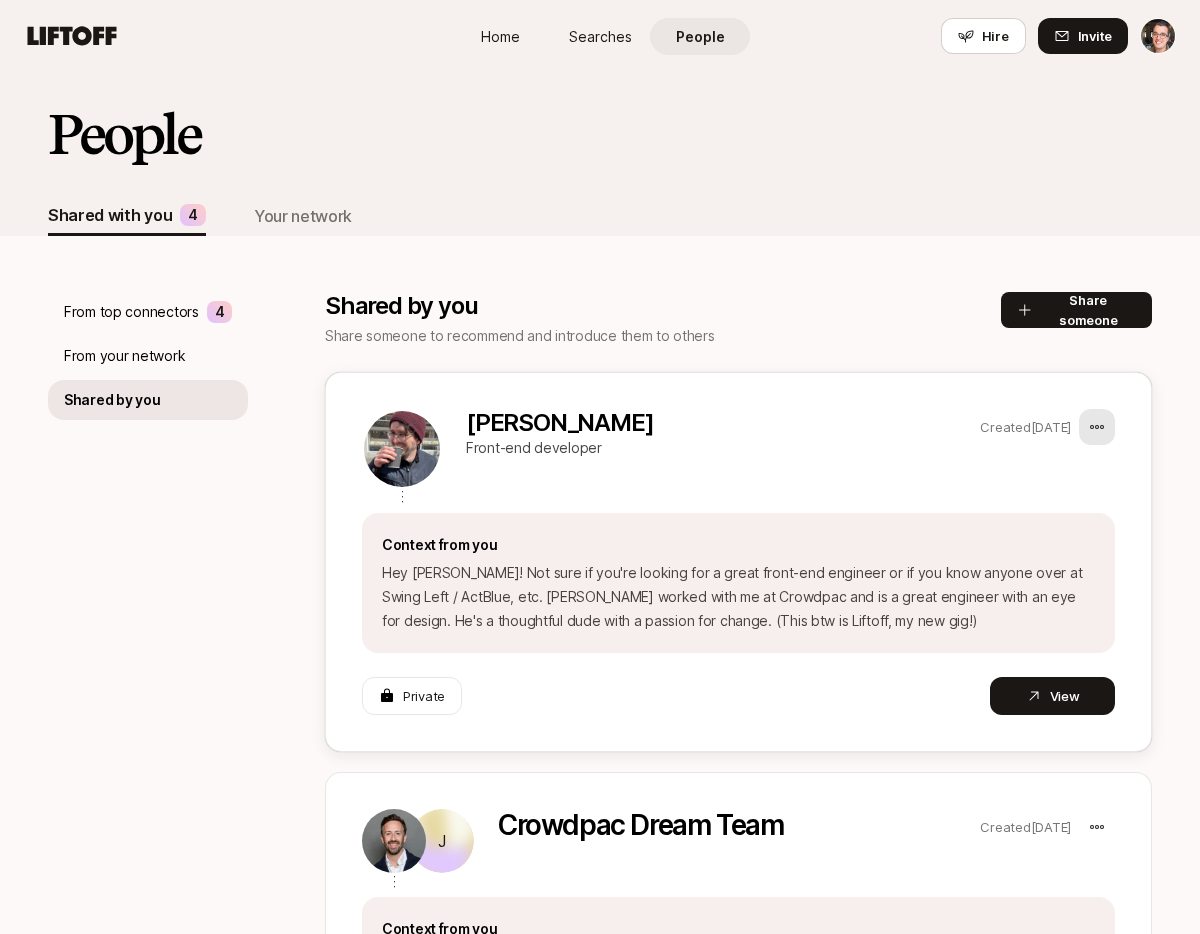 click on "Home Searches People Hire Home Searches People Hire Hire Invite People Shared with you 4 Your network From top connectors 4 From your network Shared by you Shared by you Share someone to recommend and introduce them to others Share someone [PERSON_NAME] Front-end developer Created  [DATE] Context from you Hey Suzy! Not sure if you're looking for a great front-end engineer or if you know anyone over at Swing Left / ActBlue, etc. [PERSON_NAME] worked with me at Crowdpac and is a great engineer with an eye for design. He's a thoughtful dude with a passion for change. (This btw is Liftoff, my new gig!) Private View J Crowdpac Dream Team Created  [DATE] Context from you The best people I worked with at Crowdpac Shared with • Your Network View E S Product All-Stars Created  [DATE] Context from you The best people in product Shared with • Your Network View" at bounding box center (600, 467) 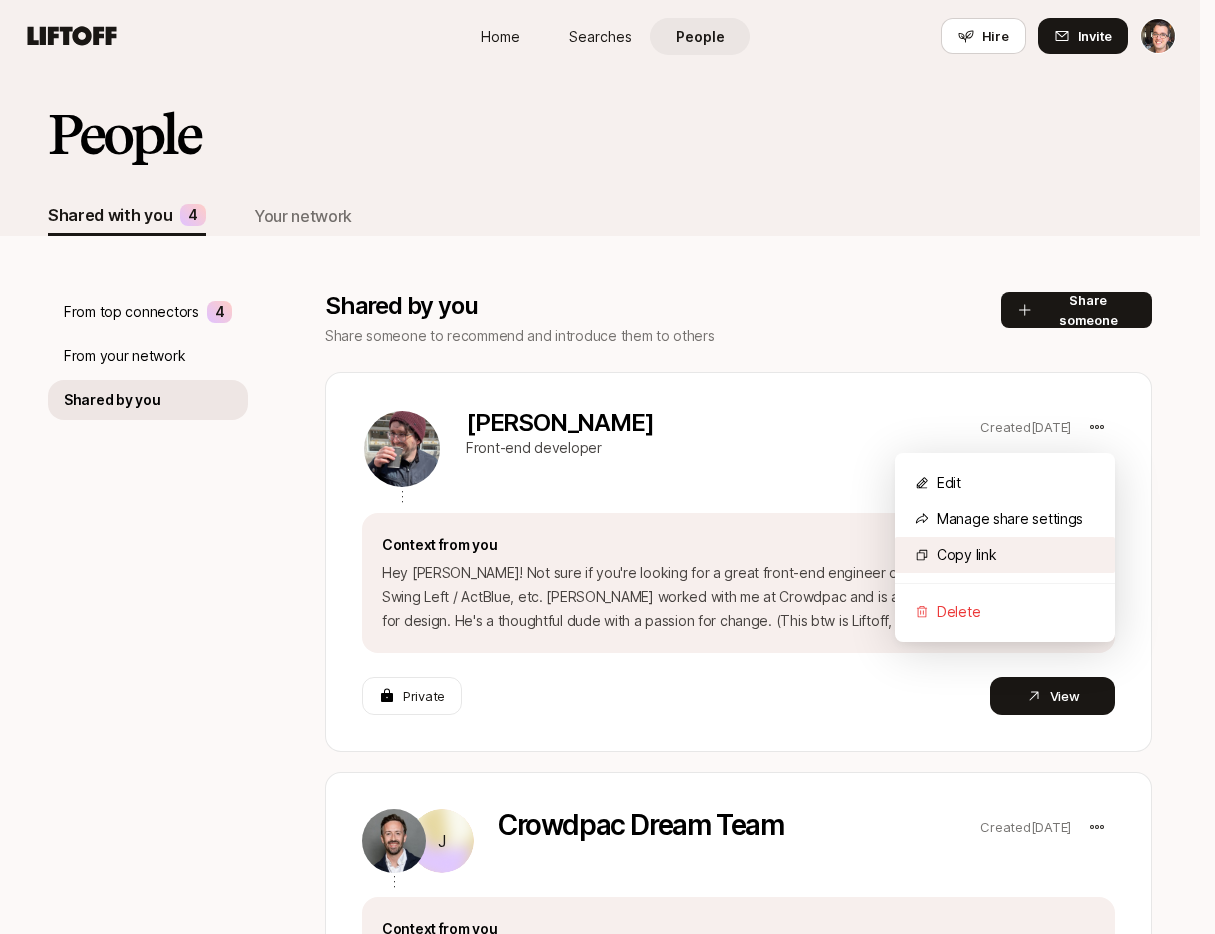 click on "Copy link" at bounding box center [1005, 555] 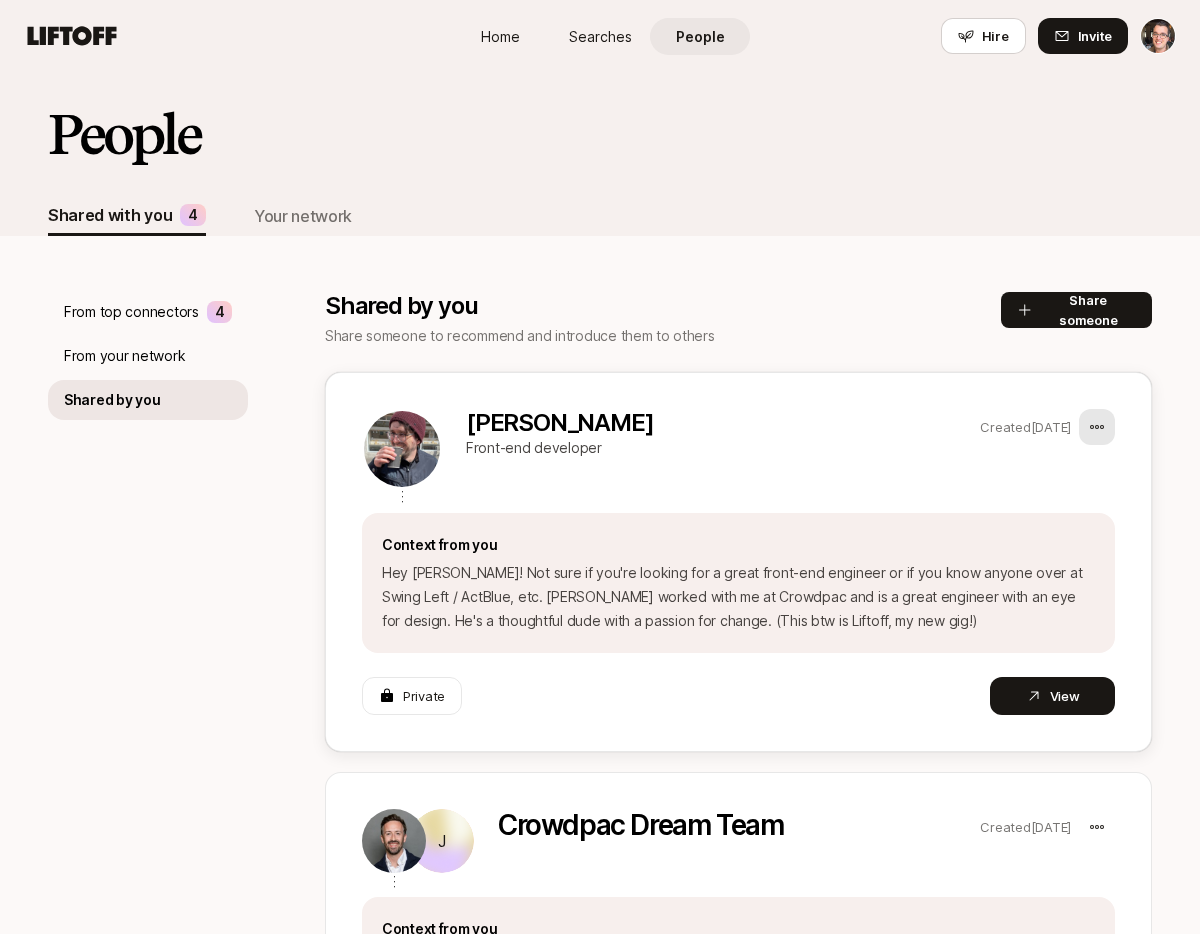 click on "Home Searches People Hire Home Searches People Hire Hire Invite People Shared with you 4 Your network From top connectors 4 From your network Shared by you Shared by you Share someone to recommend and introduce them to others Share someone [PERSON_NAME] Front-end developer Created  [DATE] Context from you Hey Suzy! Not sure if you're looking for a great front-end engineer or if you know anyone over at Swing Left / ActBlue, etc. [PERSON_NAME] worked with me at Crowdpac and is a great engineer with an eye for design. He's a thoughtful dude with a passion for change. (This btw is Liftoff, my new gig!) Private View J Crowdpac Dream Team Created  [DATE] Context from you The best people I worked with at Crowdpac Shared with • Your Network View E S Product All-Stars Created  [DATE] Context from you The best people in product Shared with • Your Network View" at bounding box center (600, 467) 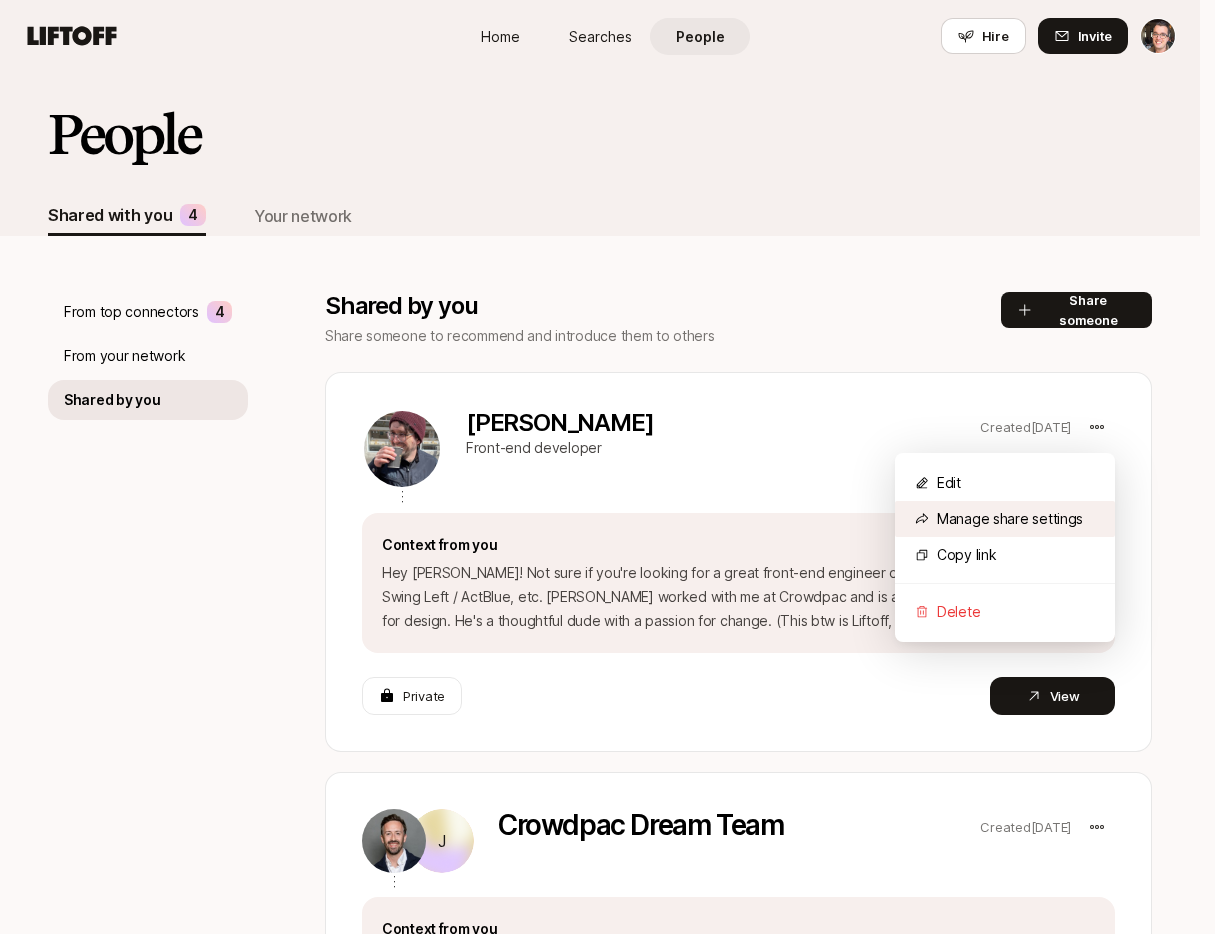 click on "Manage share settings" at bounding box center [1005, 519] 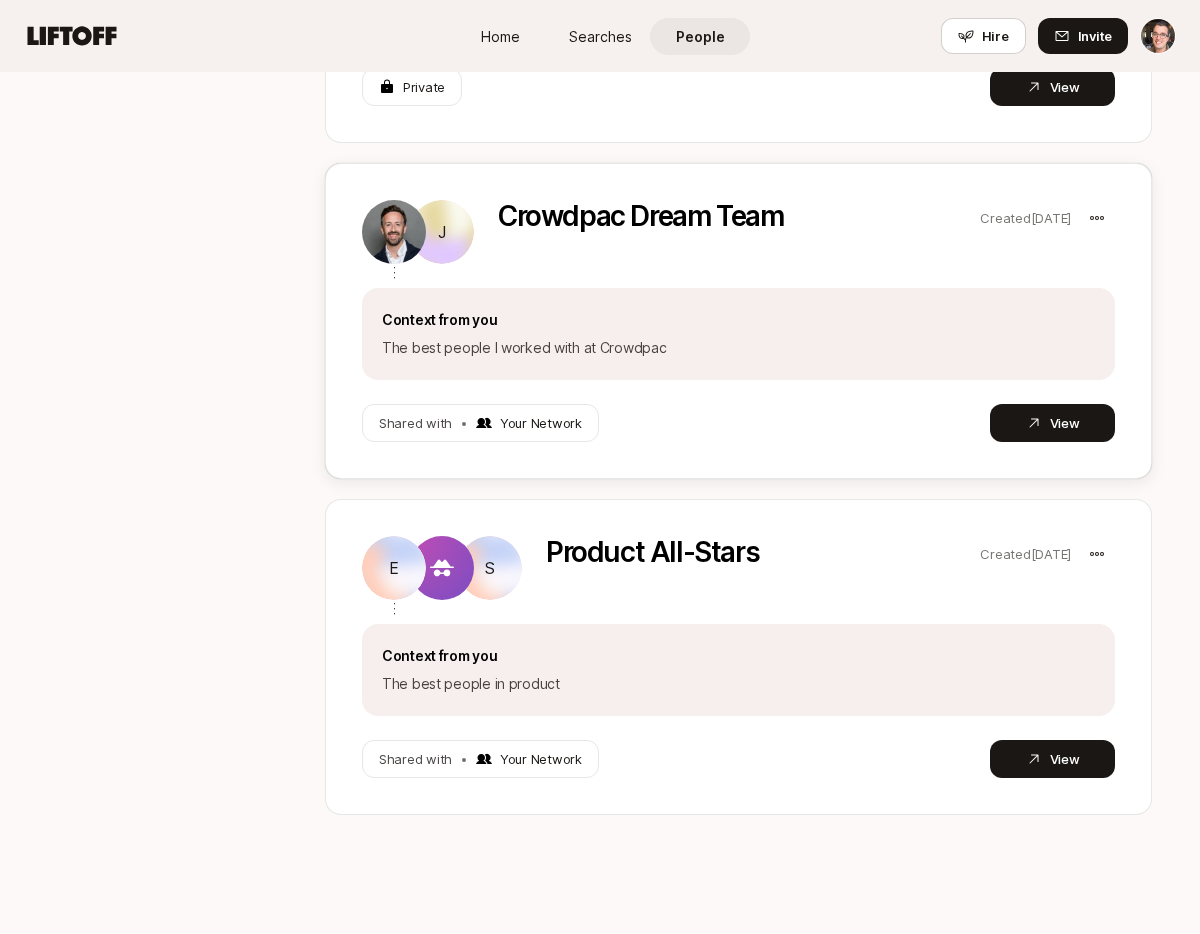 scroll, scrollTop: 626, scrollLeft: 0, axis: vertical 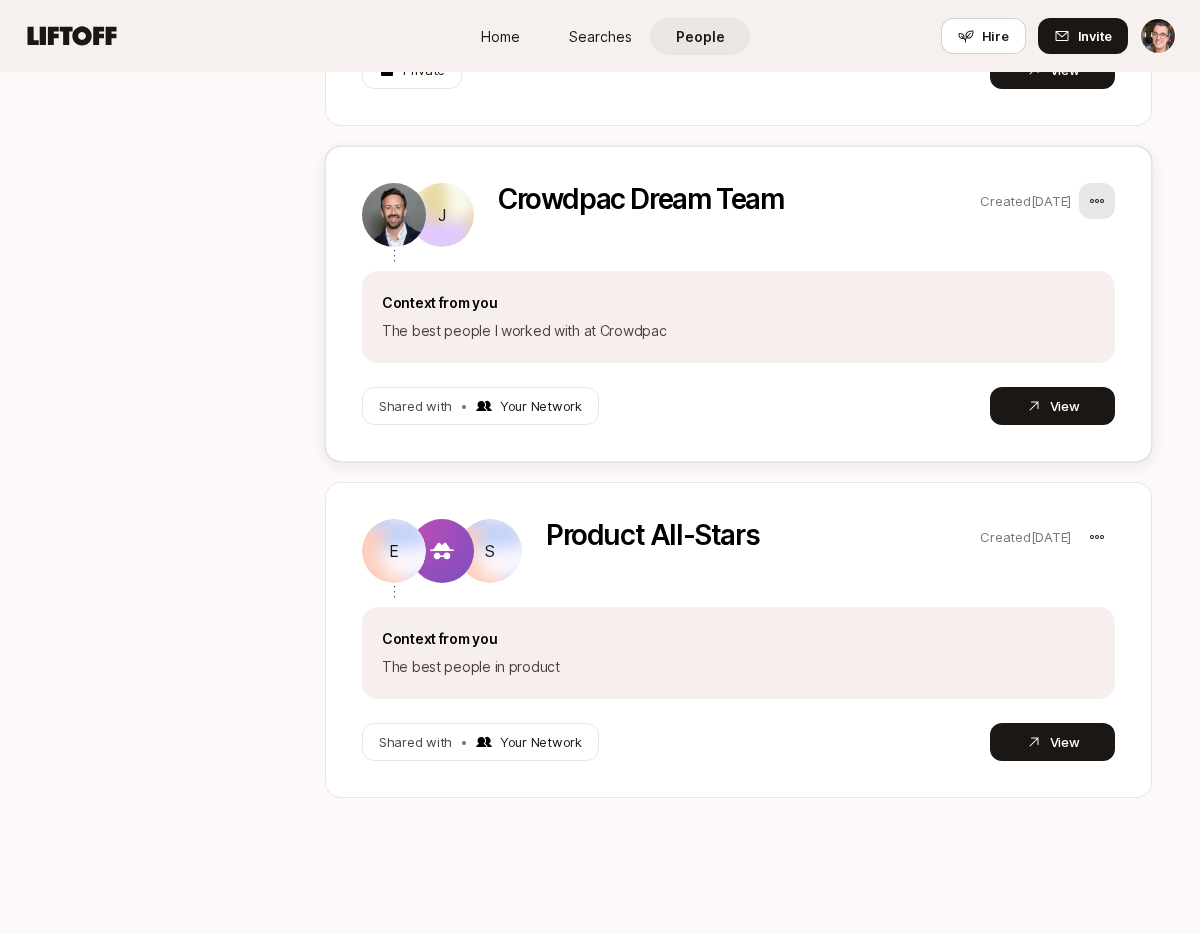 click on "Home Searches People Hire Home Searches People Hire Hire Invite People Shared with you 4 Your network From top connectors 4 From your network Shared by you Shared by you Share someone to recommend and introduce them to others Share someone Brian Carstensen Front-end developer Created  2 months ago Context from you Hey Suzy! Not sure if you're looking for a great front-end engineer or if you know anyone over at Swing Left / ActBlue, etc. Brian worked with me at Crowdpac and is a great engineer with an eye for design. He's a thoughtful dude with a passion for change. (This btw is Liftoff, my new gig!) Private View J Crowdpac Dream Team Created  2 months ago Context from you The best people I worked with at Crowdpac Shared with • Your Network View E S Product All-Stars Created  2 months ago Context from you The best people in product Shared with • Your Network View" at bounding box center [600, -159] 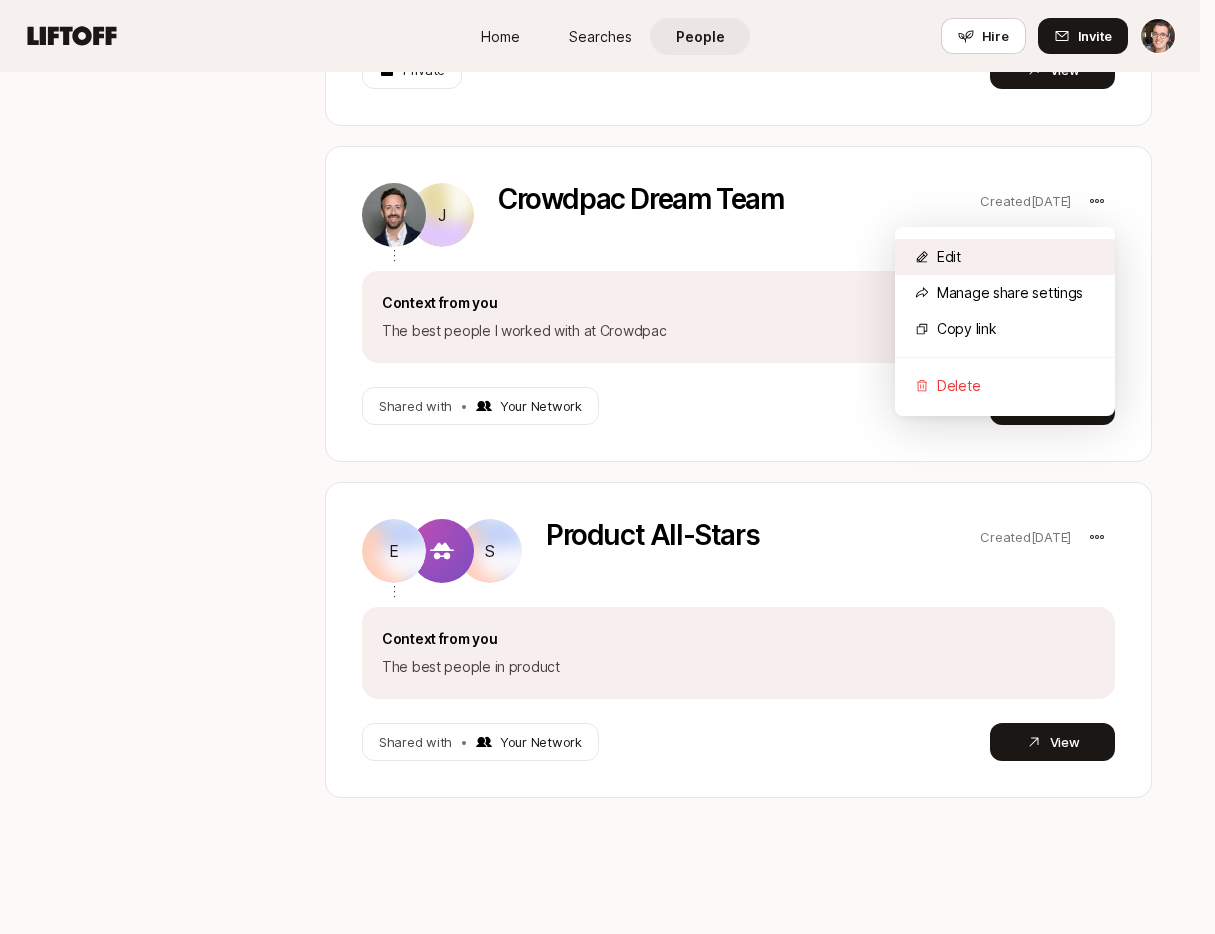 click on "Edit" at bounding box center [1005, 257] 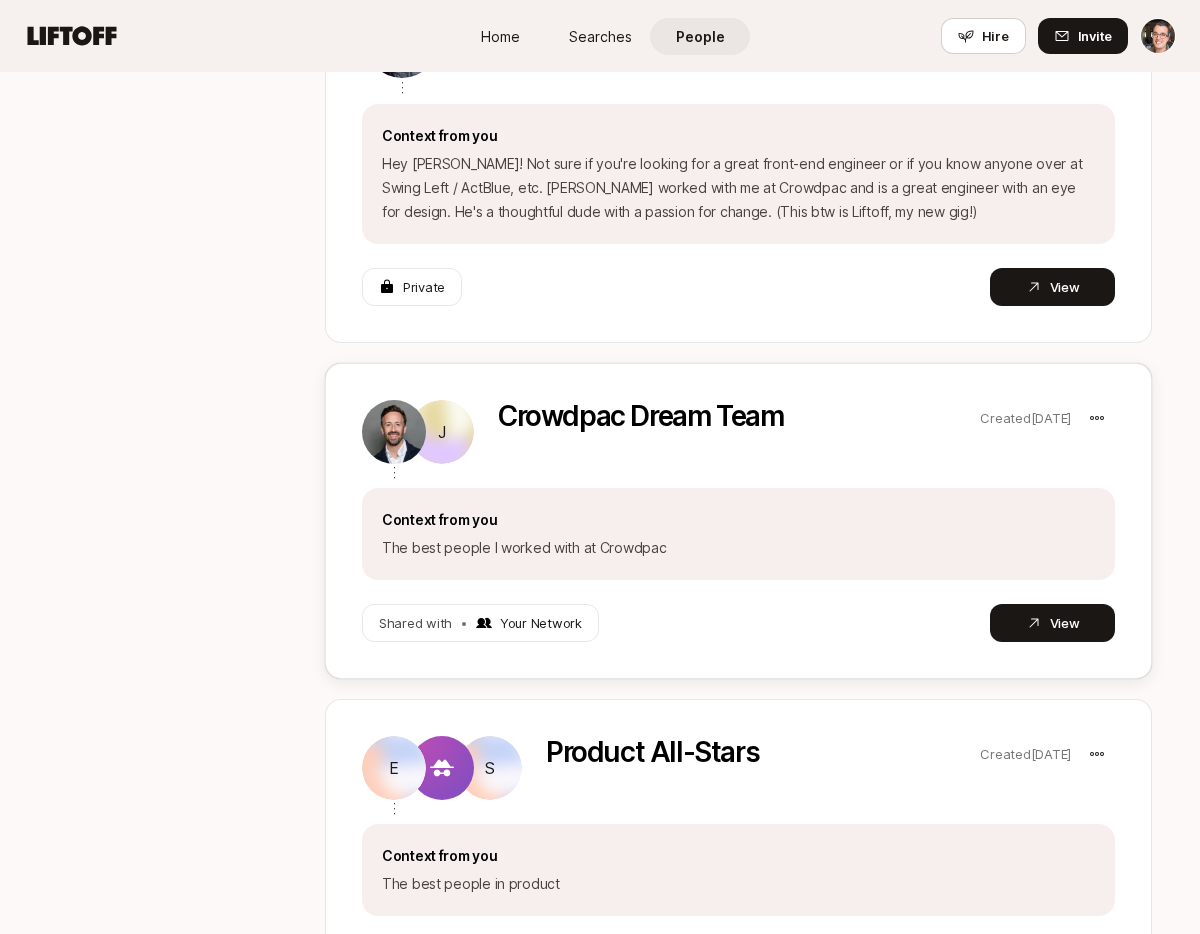 scroll, scrollTop: 0, scrollLeft: 0, axis: both 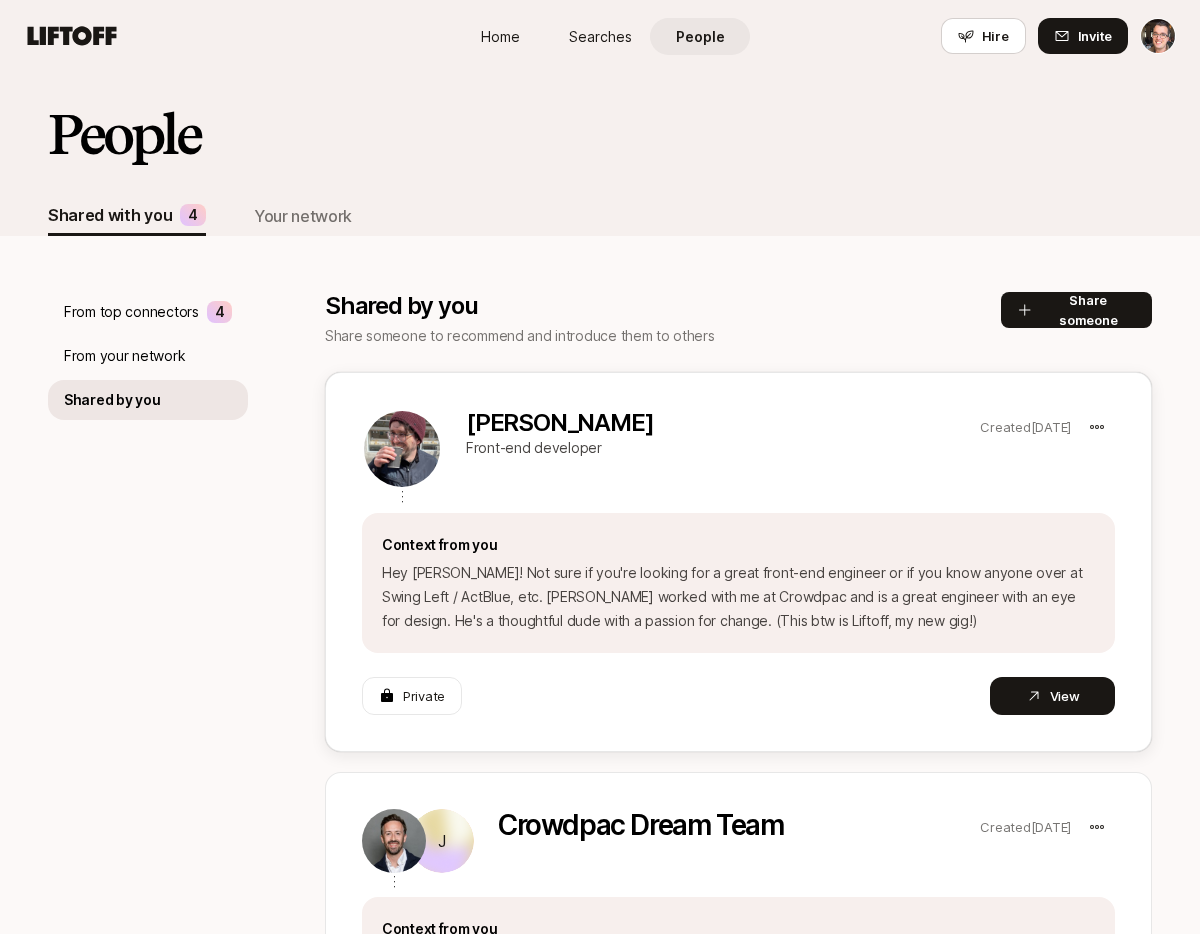 drag, startPoint x: 1013, startPoint y: 461, endPoint x: 1075, endPoint y: 440, distance: 65.459915 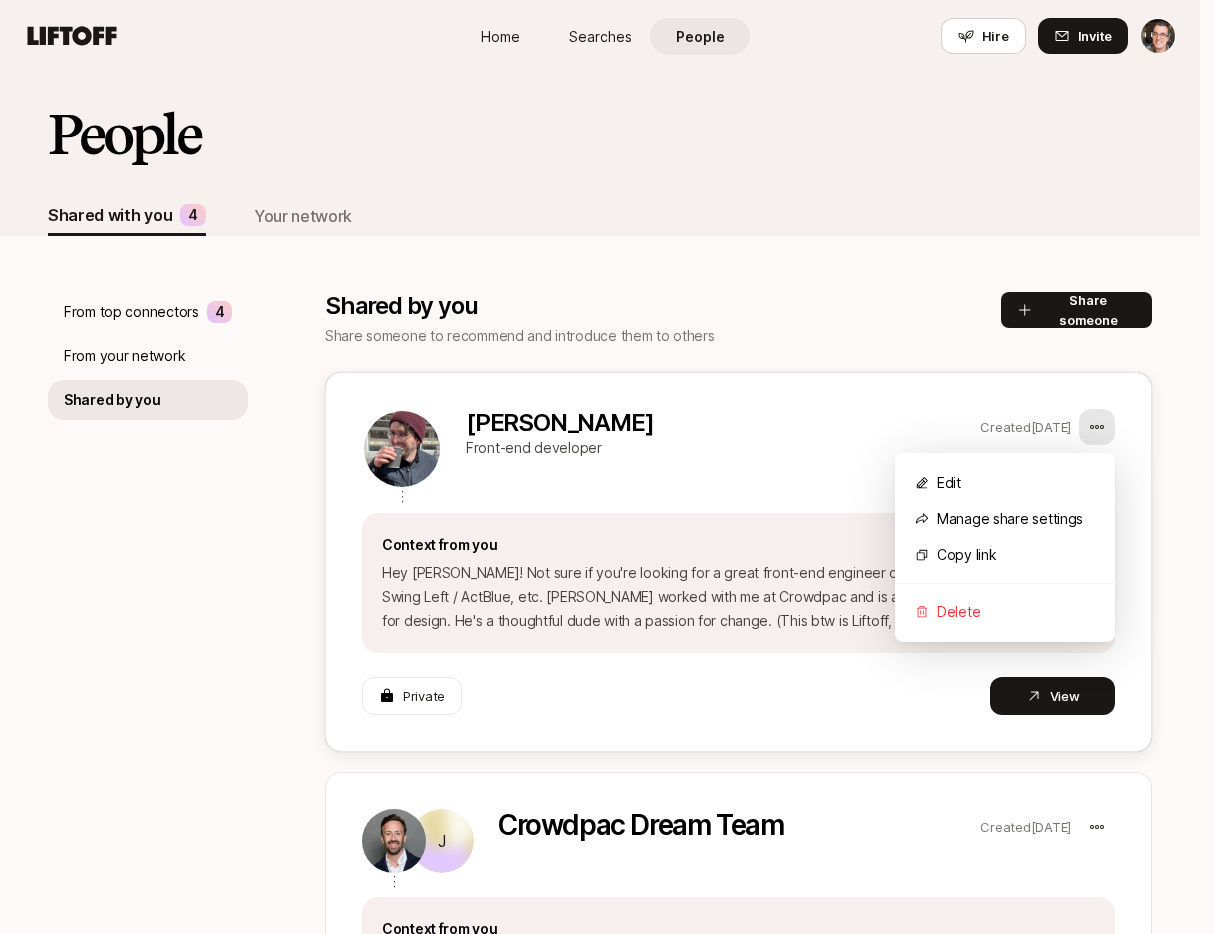 click on "Home Searches People Hire Home Searches People Hire Hire Invite People Shared with you 4 Your network From top connectors 4 From your network Shared by you Shared by you Share someone to recommend and introduce them to others Share someone [PERSON_NAME] Front-end developer Created  [DATE] Context from you Hey Suzy! Not sure if you're looking for a great front-end engineer or if you know anyone over at Swing Left / ActBlue, etc. [PERSON_NAME] worked with me at Crowdpac and is a great engineer with an eye for design. He's a thoughtful dude with a passion for change. (This btw is Liftoff, my new gig!) Private View J Crowdpac Dream Team Created  [DATE] Context from you The best people I worked with at Crowdpac Shared with • Your Network View E S Product All-Stars Created  [DATE] Context from you The best people in product Shared with • Your Network View Edit Manage share settings Copy link Delete" at bounding box center [607, 467] 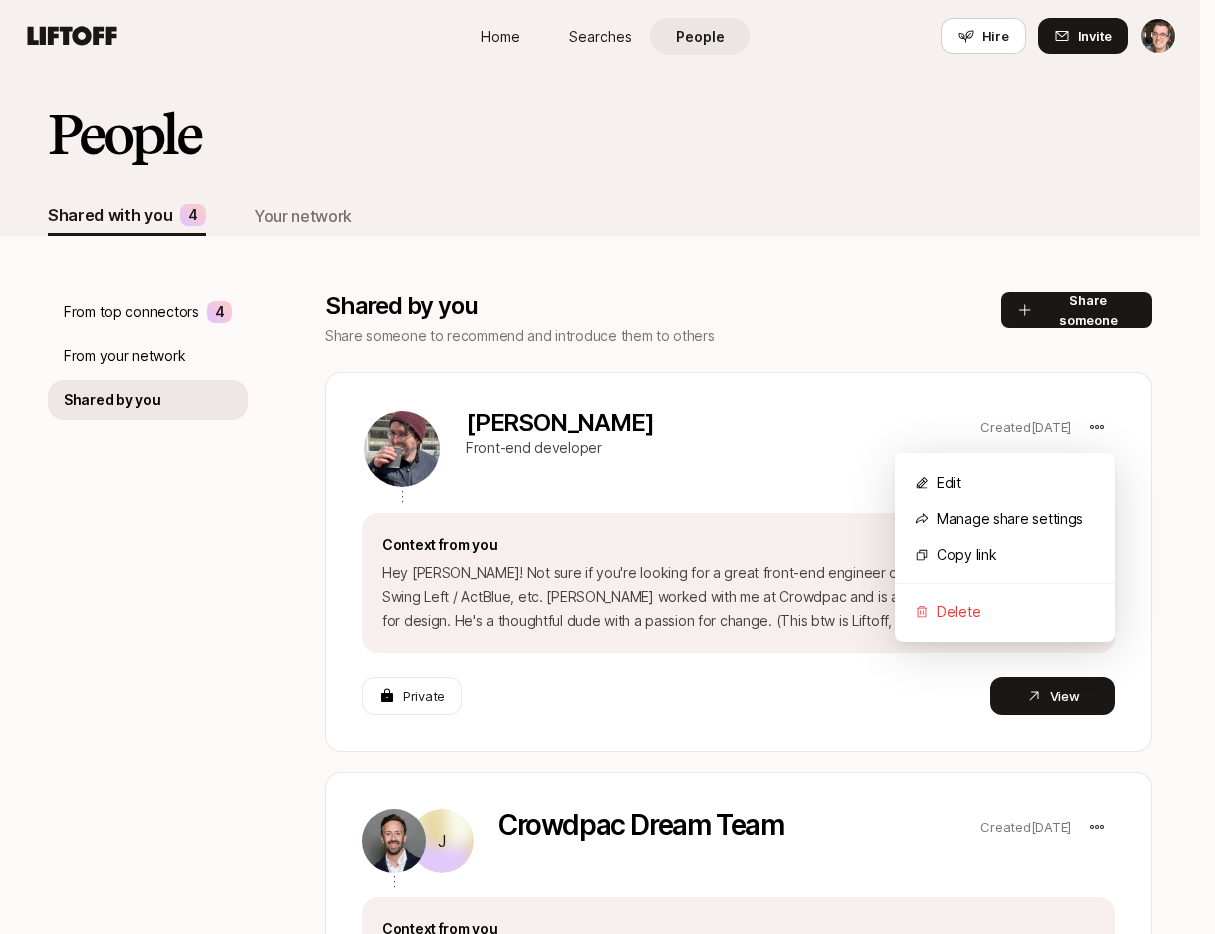 click on "Home Searches People Hire Home Searches People Hire Hire Invite People Shared with you 4 Your network From top connectors 4 From your network Shared by you Shared by you Share someone to recommend and introduce them to others Share someone [PERSON_NAME] Front-end developer Created  [DATE] Context from you Hey Suzy! Not sure if you're looking for a great front-end engineer or if you know anyone over at Swing Left / ActBlue, etc. [PERSON_NAME] worked with me at Crowdpac and is a great engineer with an eye for design. He's a thoughtful dude with a passion for change. (This btw is Liftoff, my new gig!) Private View J Crowdpac Dream Team Created  [DATE] Context from you The best people I worked with at Crowdpac Shared with • Your Network View E S Product All-Stars Created  [DATE] Context from you The best people in product Shared with • Your Network View Edit Manage share settings Copy link Delete" at bounding box center [607, 467] 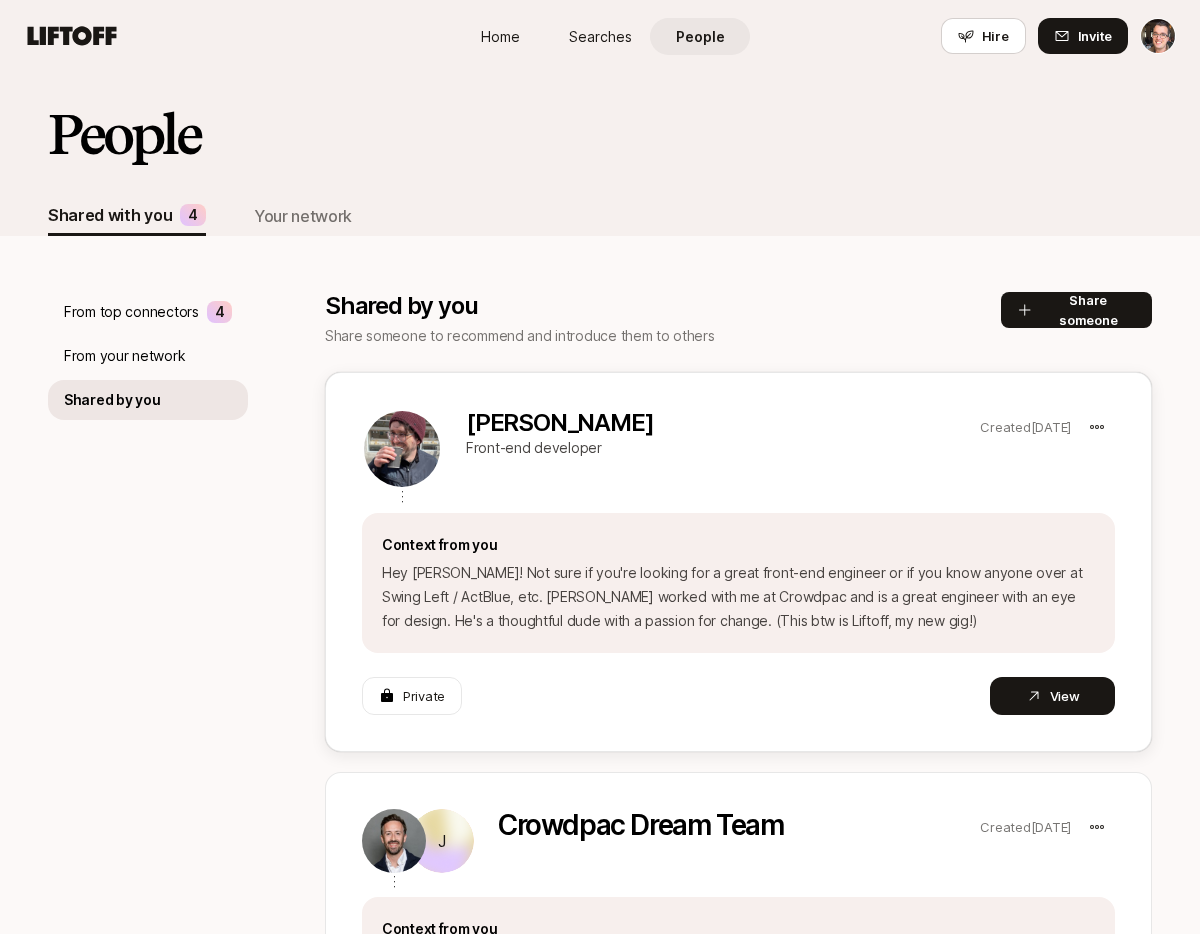 click on "[PERSON_NAME] Front-end developer Created  [DATE] Context from you Hey [PERSON_NAME]! Not sure if you're looking for a great front-end engineer or if you know anyone over at Swing Left / ActBlue, etc. [PERSON_NAME] worked with me at Crowdpac and is a great engineer with an eye for design. He's a thoughtful dude with a passion for change. (This btw is Liftoff, my new gig!) Private View" at bounding box center [738, 562] 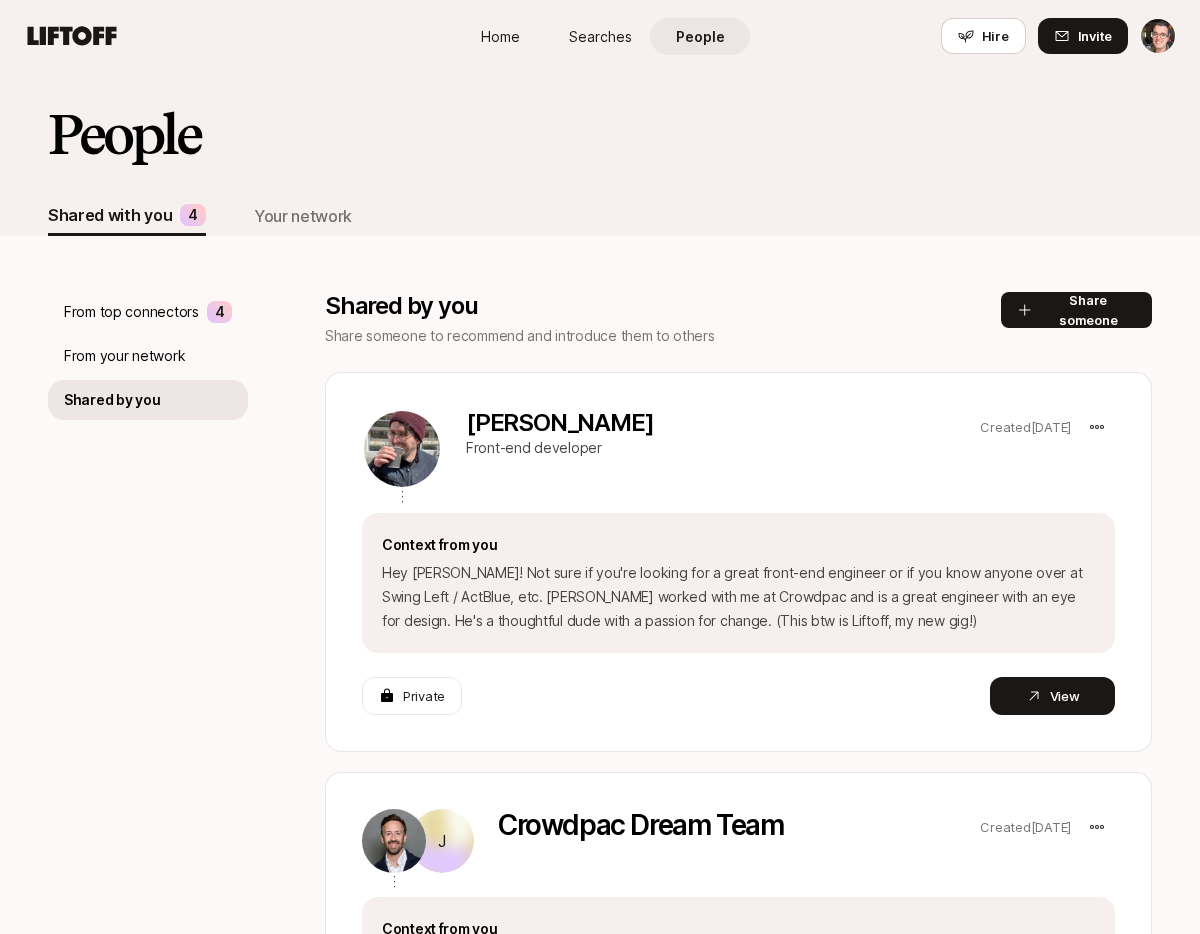 click on "Share someone to recommend and introduce them to others" at bounding box center [663, 336] 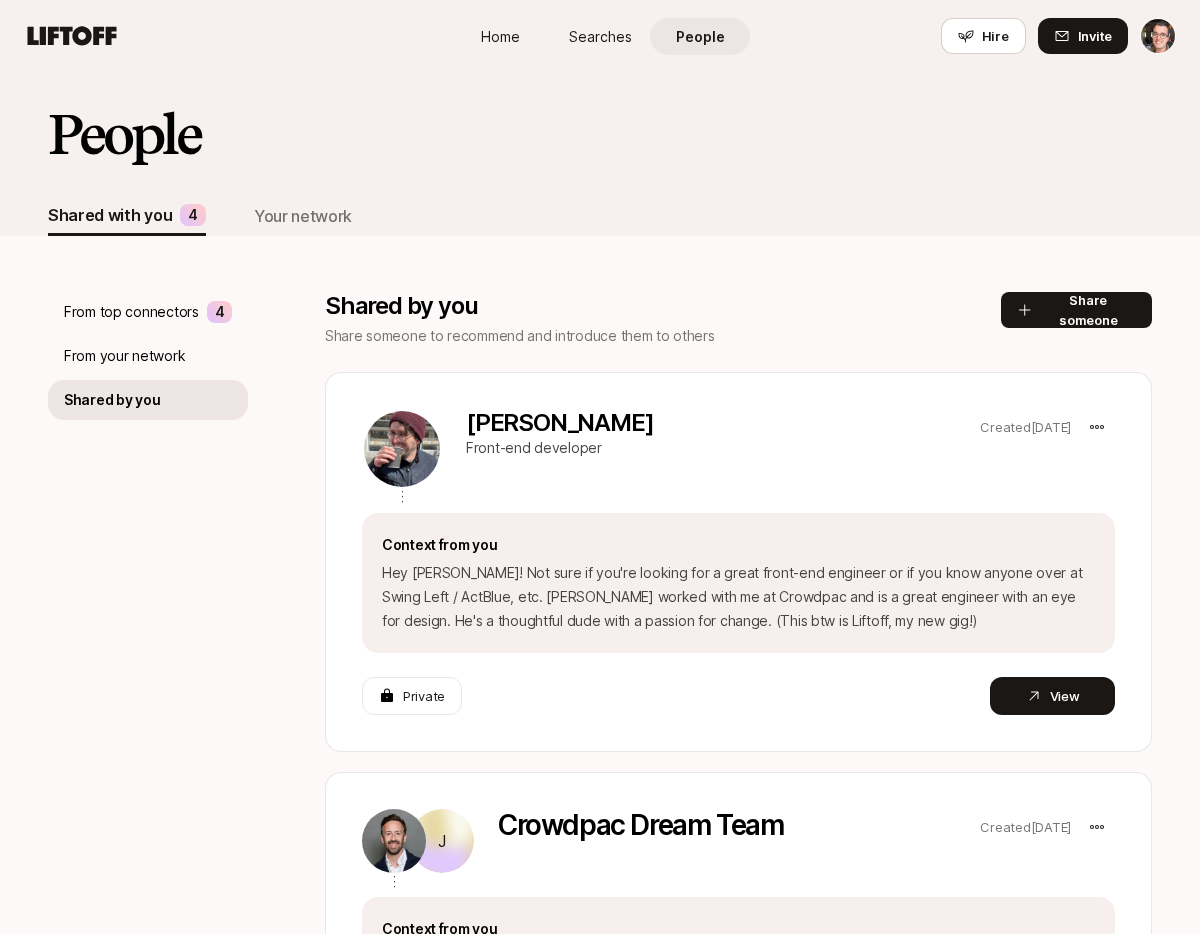 click on "From your network" at bounding box center [124, 356] 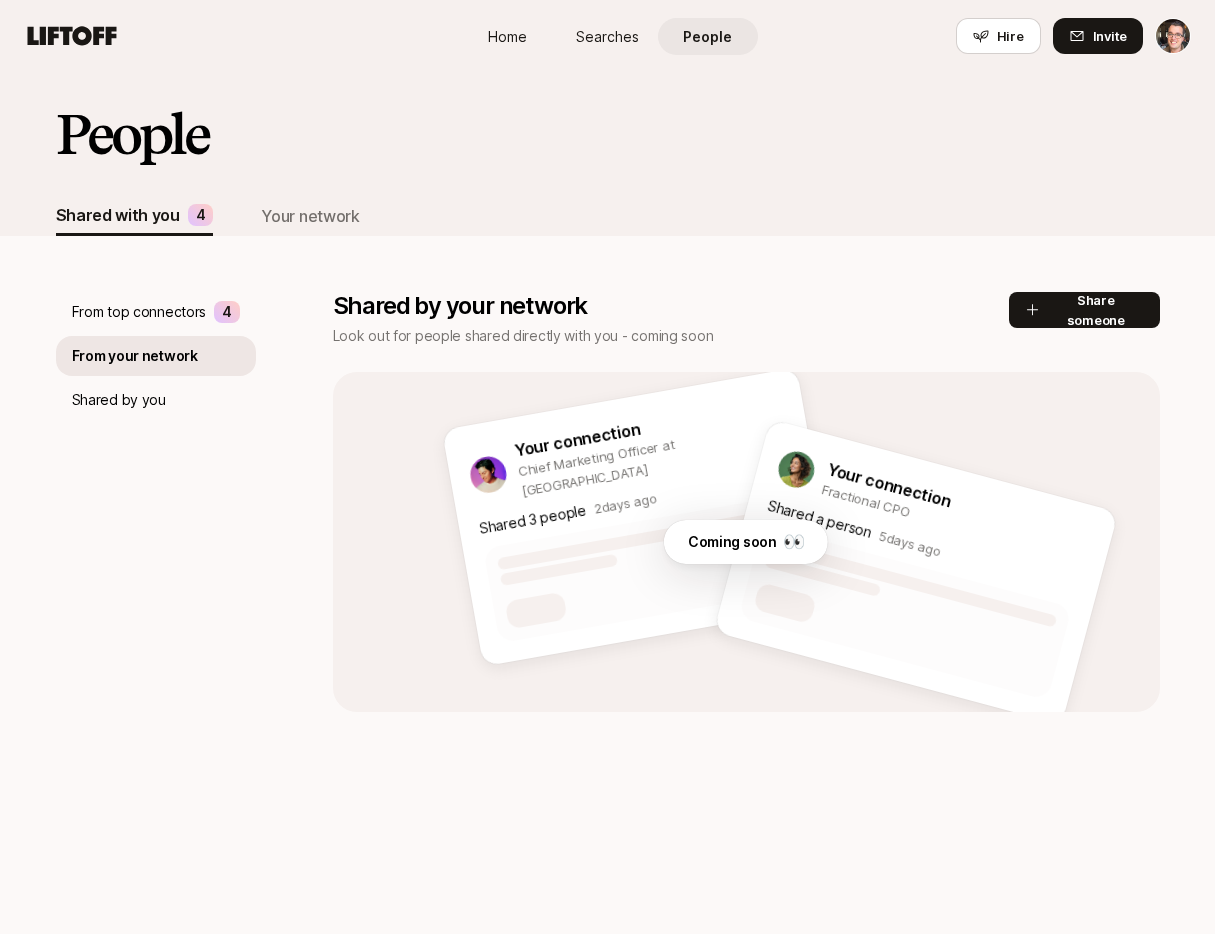click on "From top connectors" at bounding box center [139, 312] 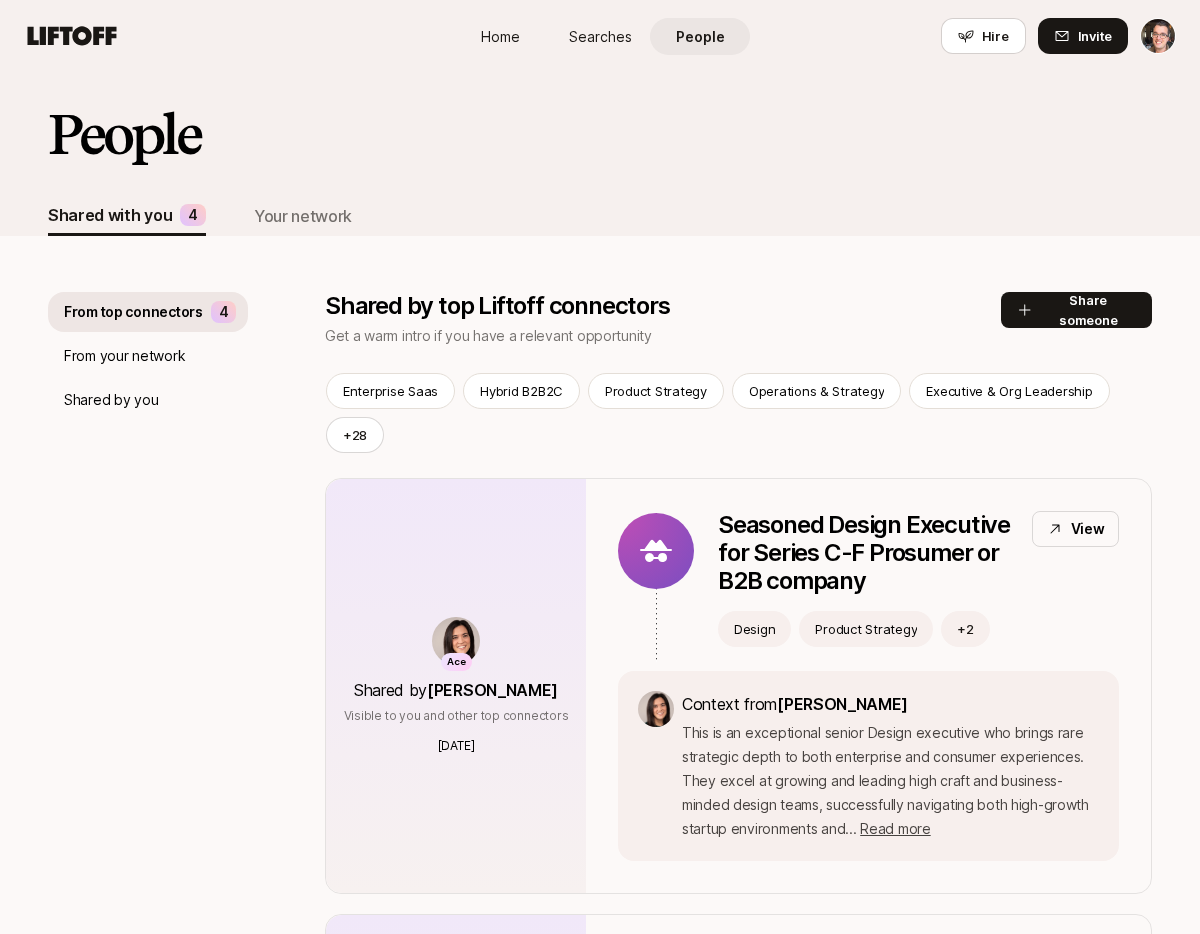 click on "From your network" at bounding box center (124, 356) 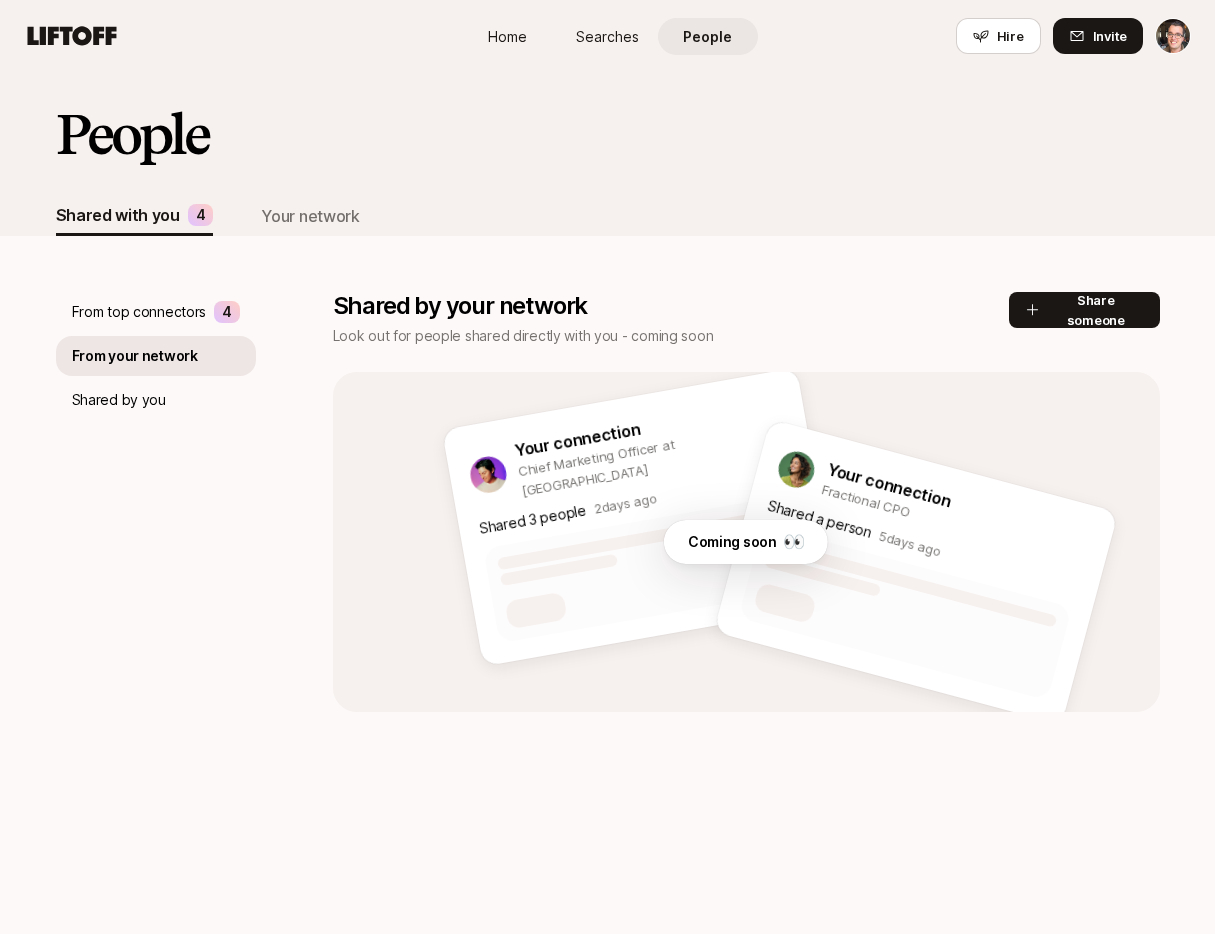 click on "From top connectors" at bounding box center (139, 312) 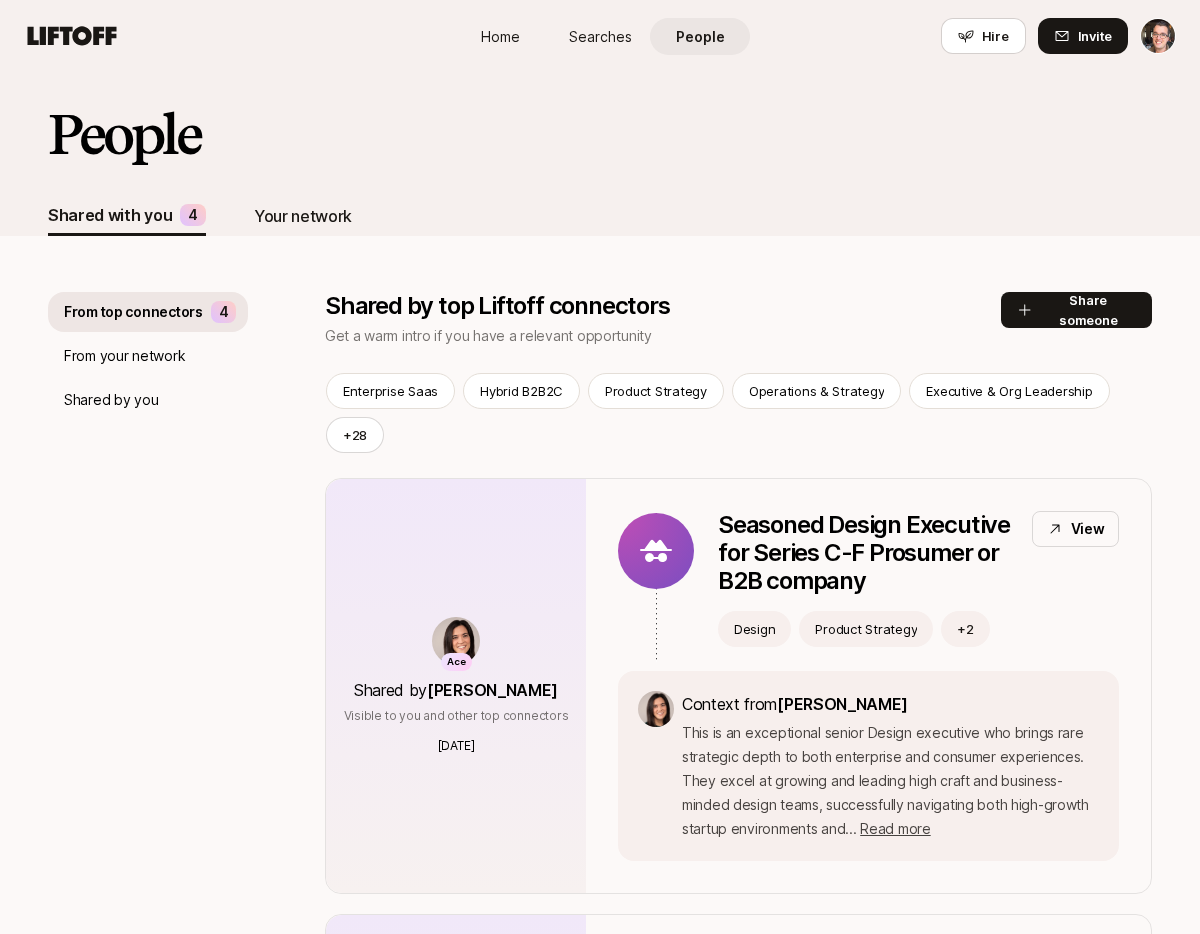 click on "Your network" at bounding box center (303, 216) 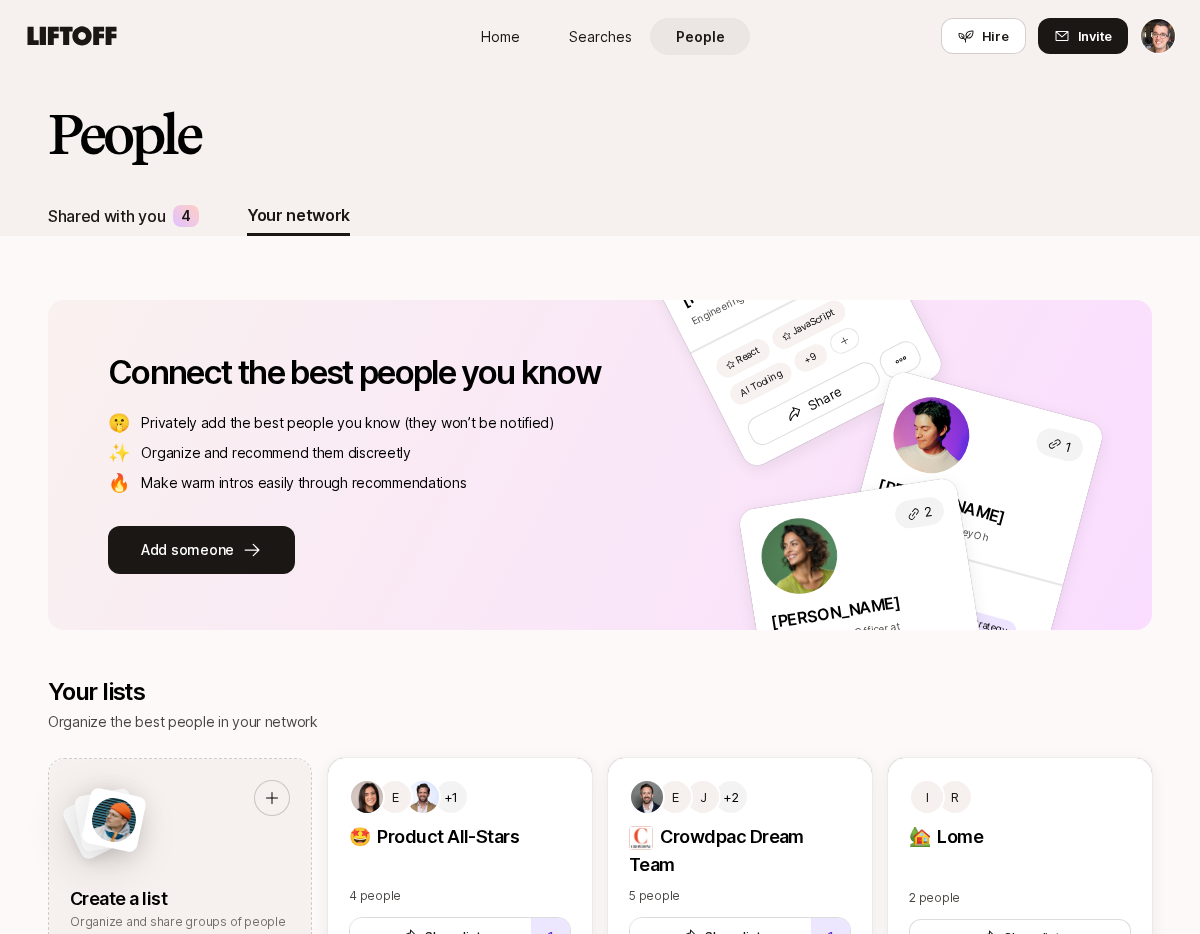 click on "Shared with you" at bounding box center [106, 216] 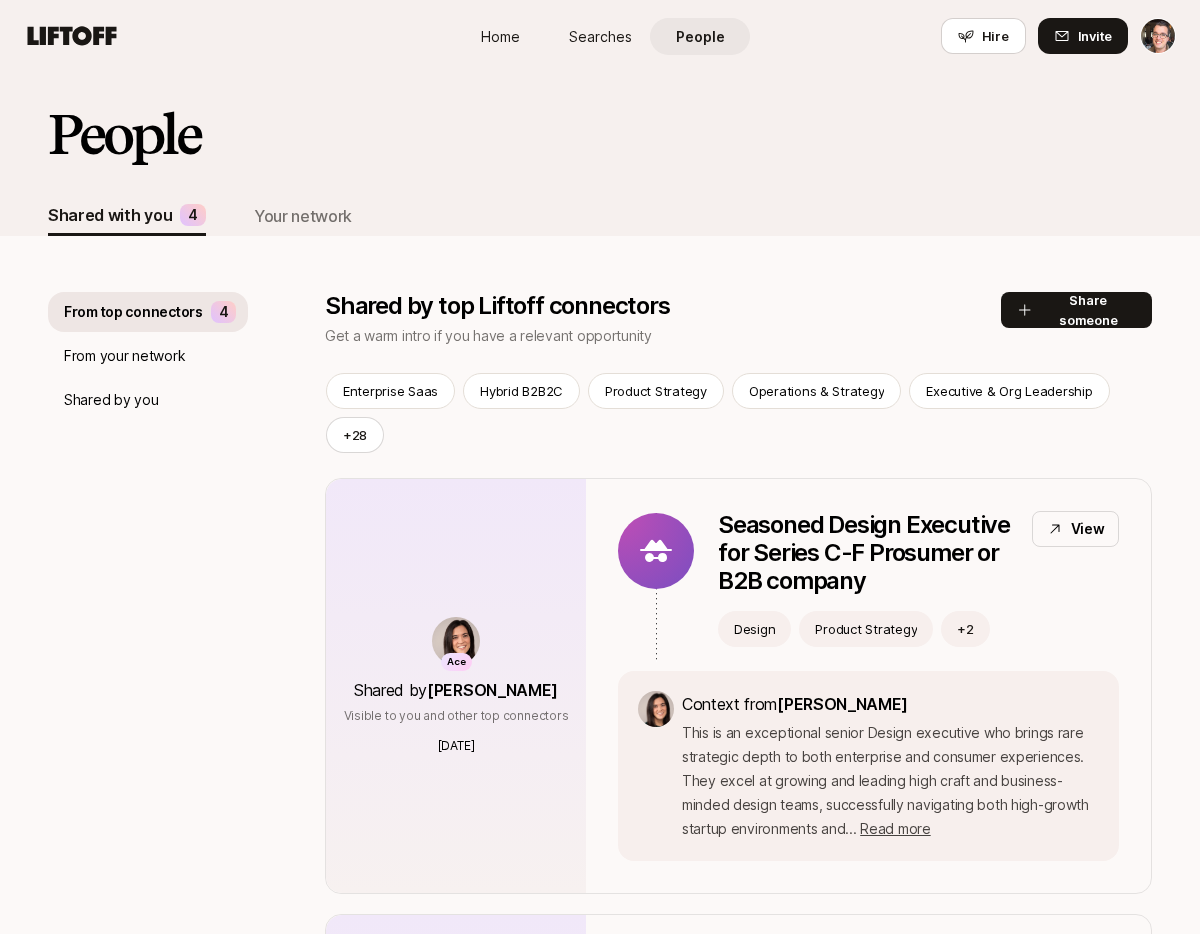 click on "From your network" at bounding box center [124, 356] 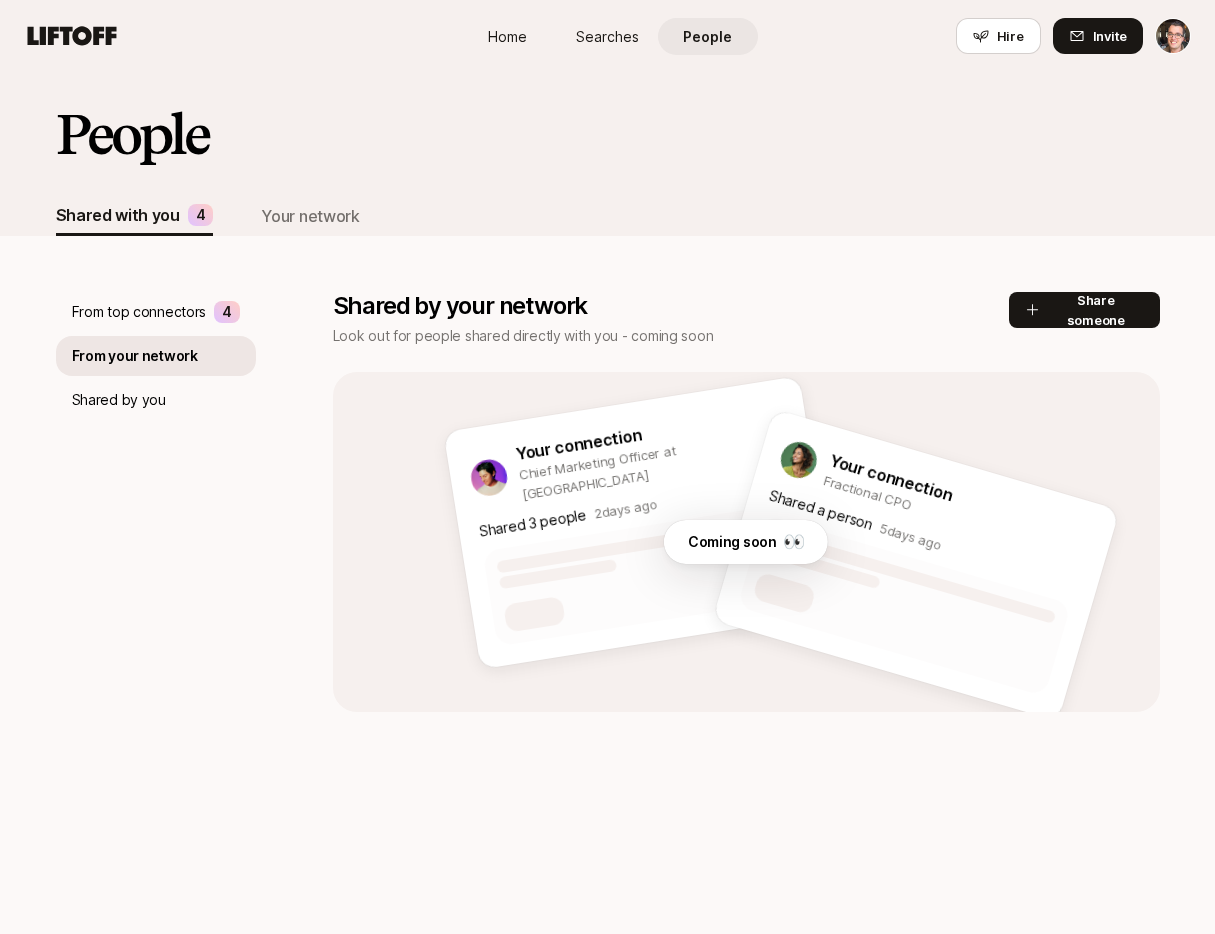 click on "Shared by you" at bounding box center (119, 400) 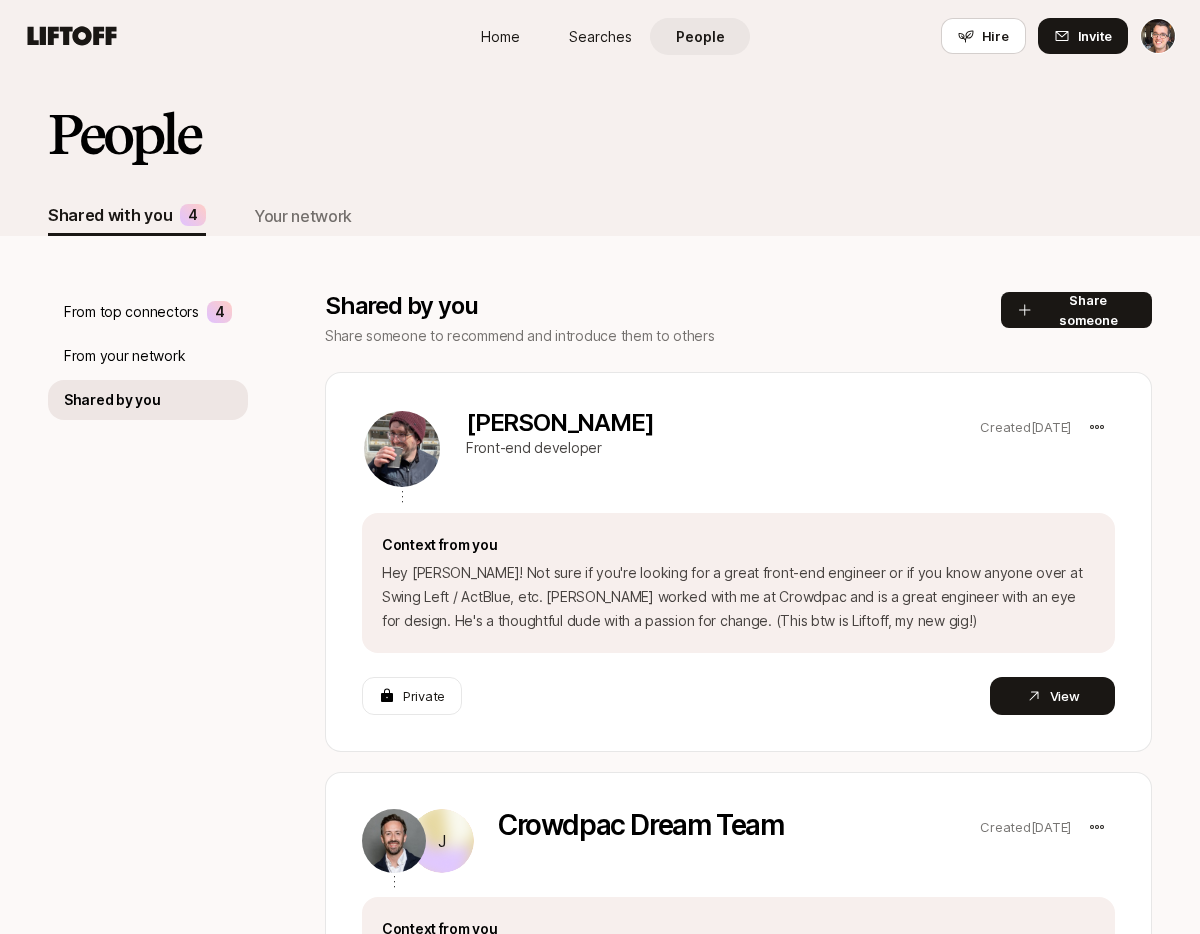 click on "From top connectors" at bounding box center [131, 312] 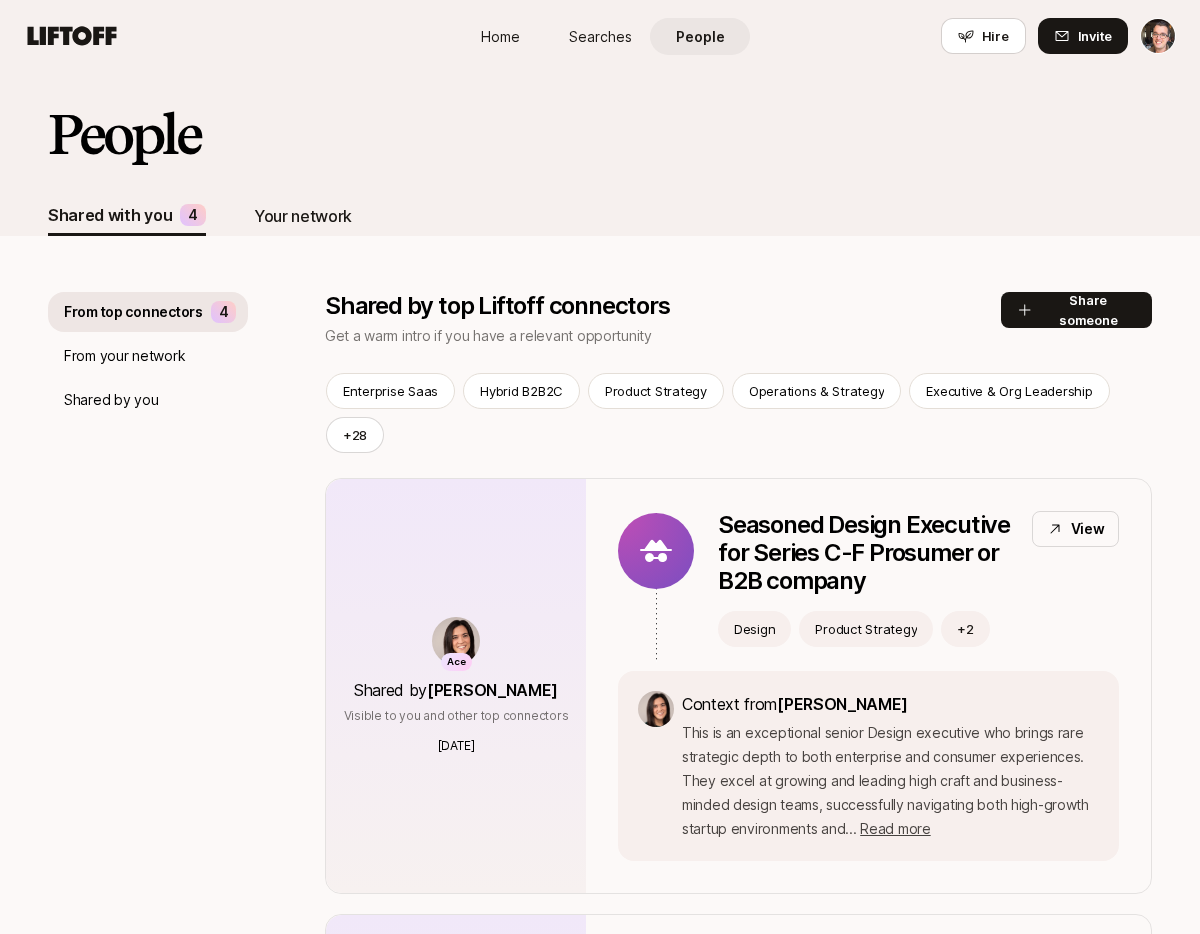 click on "Your network" at bounding box center [303, 216] 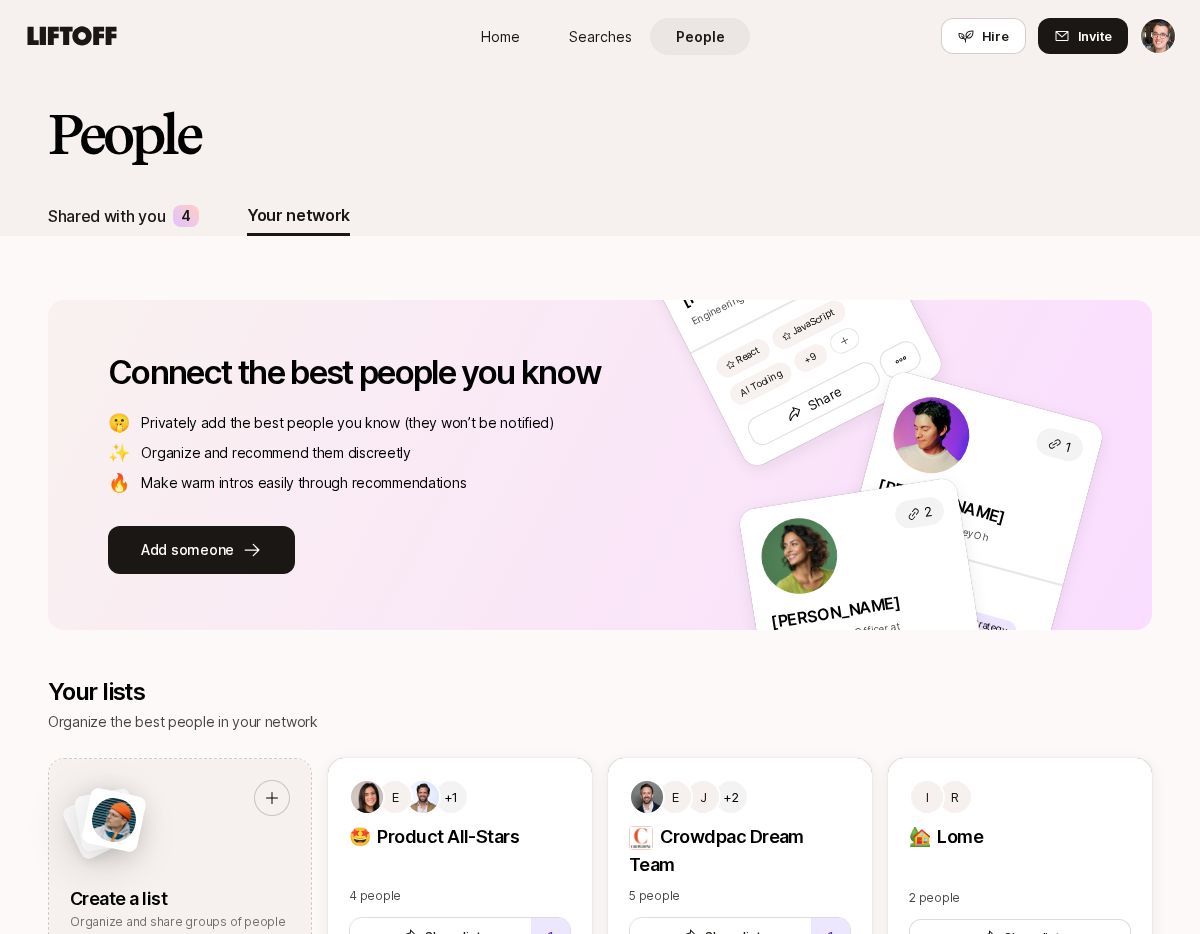 click on "Shared with you" at bounding box center (106, 216) 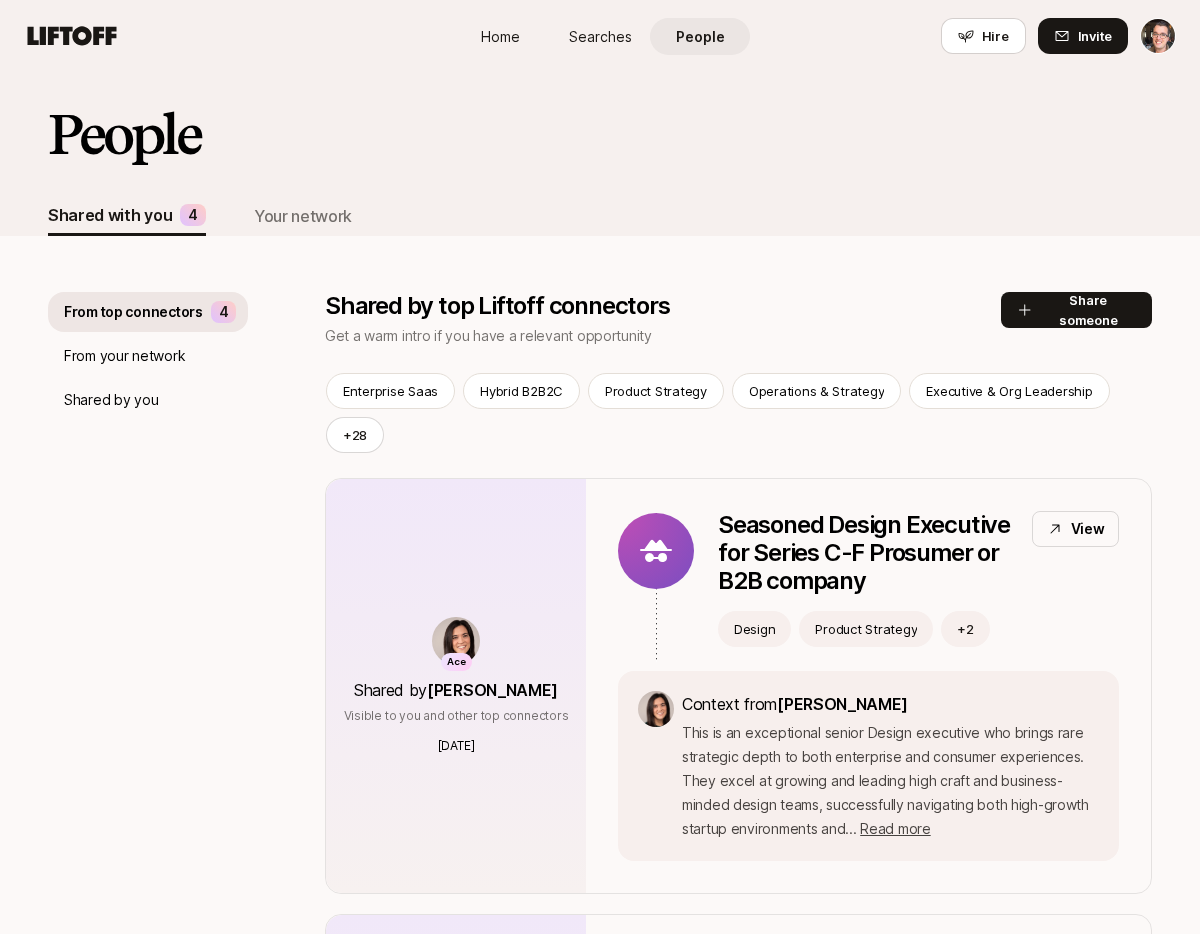 click on "From your network" at bounding box center (124, 356) 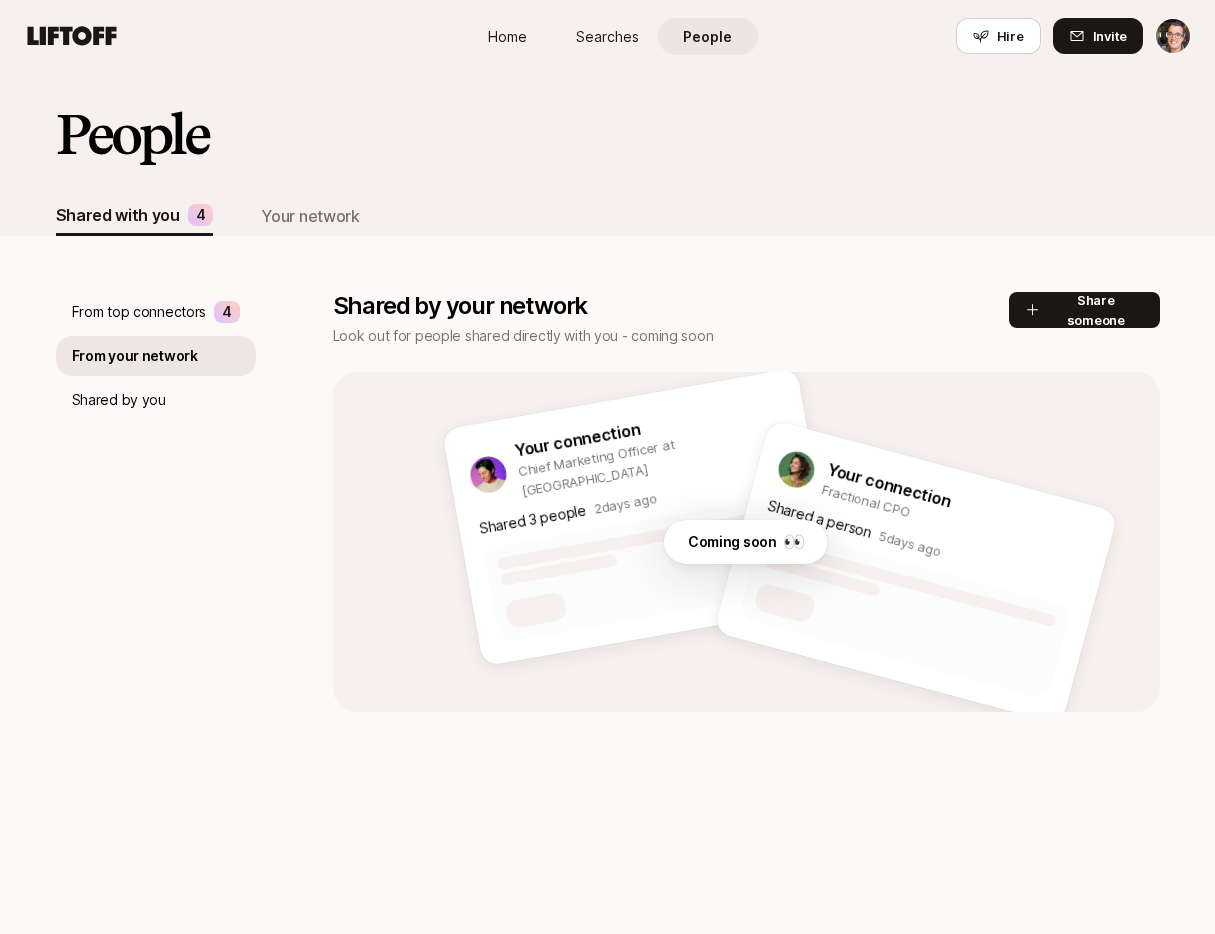 click on "Shared by you" at bounding box center (119, 400) 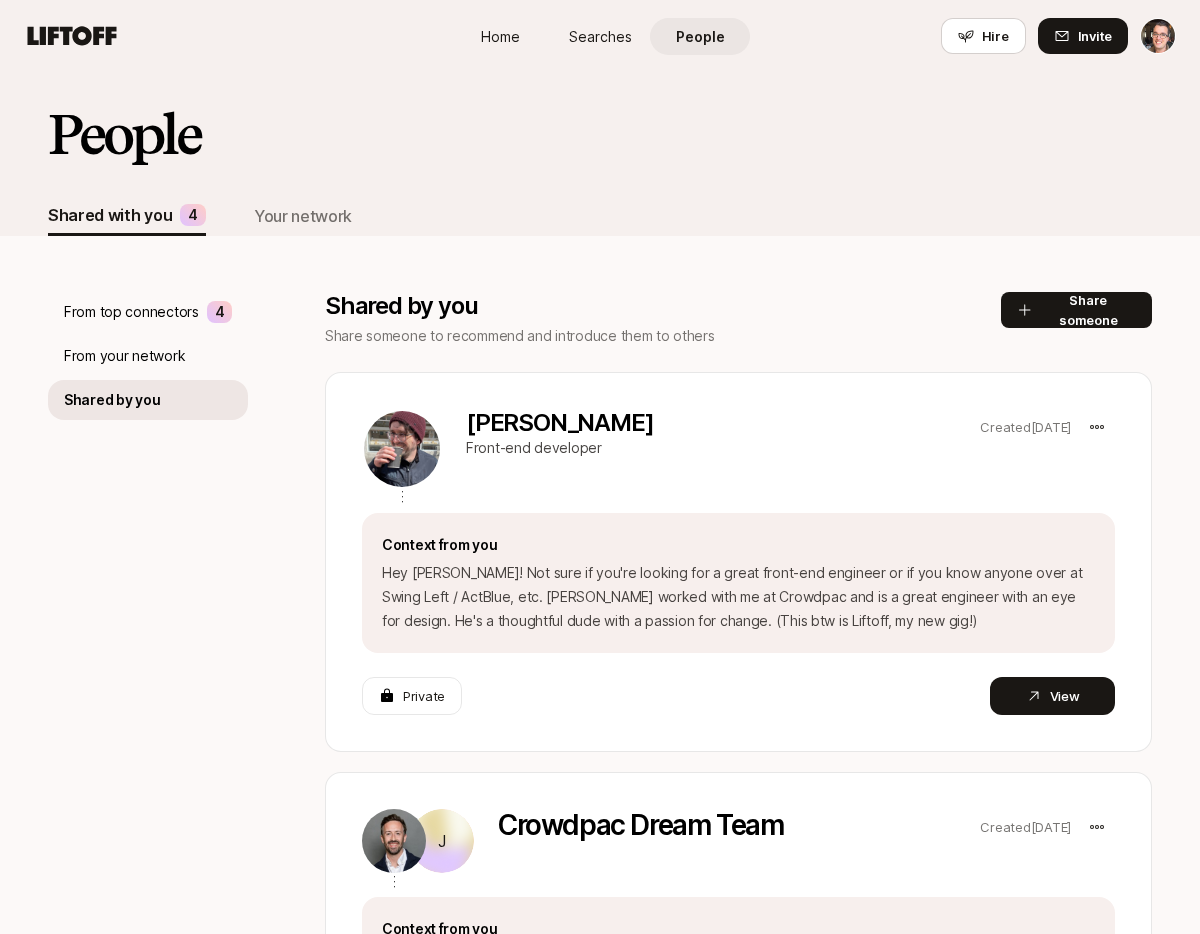 click on "Shared with you 4 Your network" at bounding box center [600, 216] 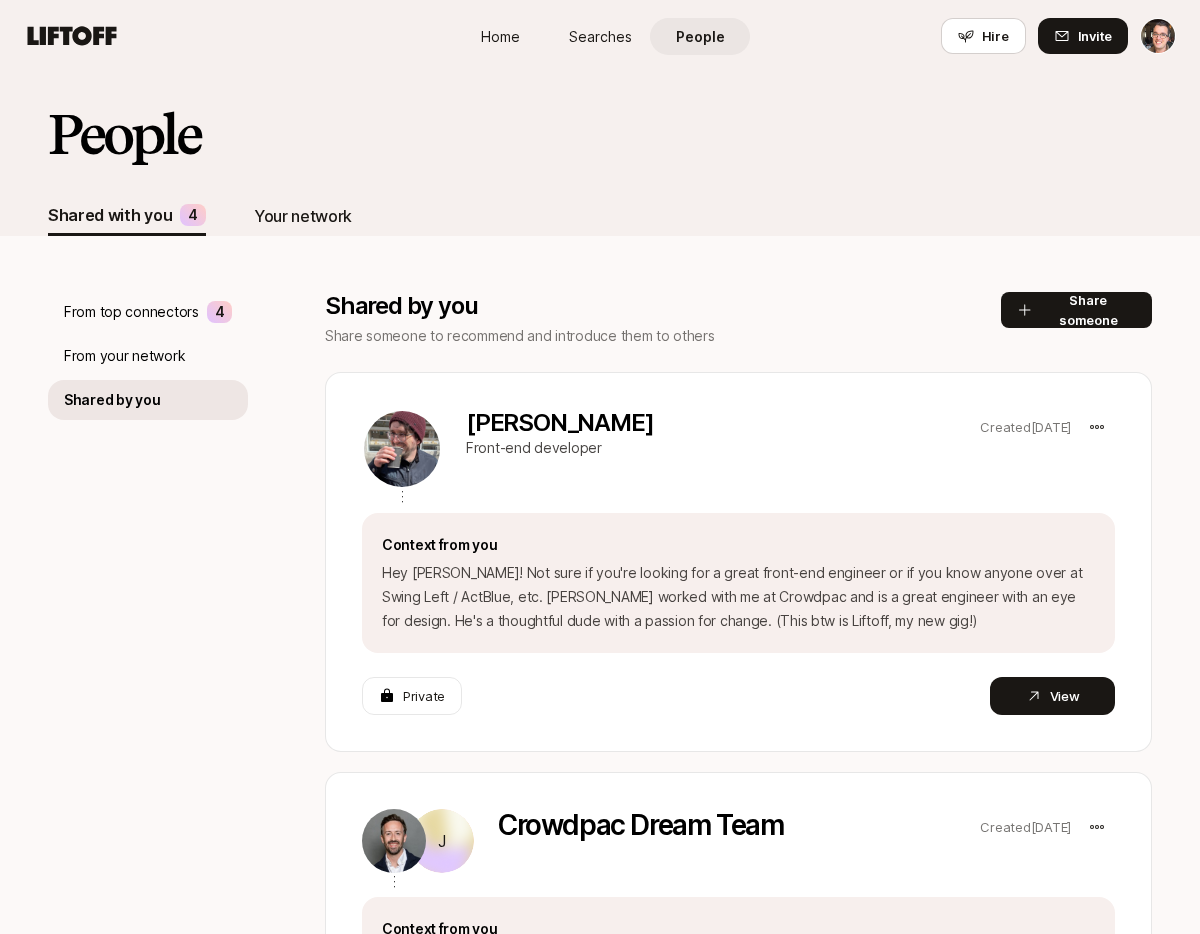 click on "Your network" at bounding box center [303, 216] 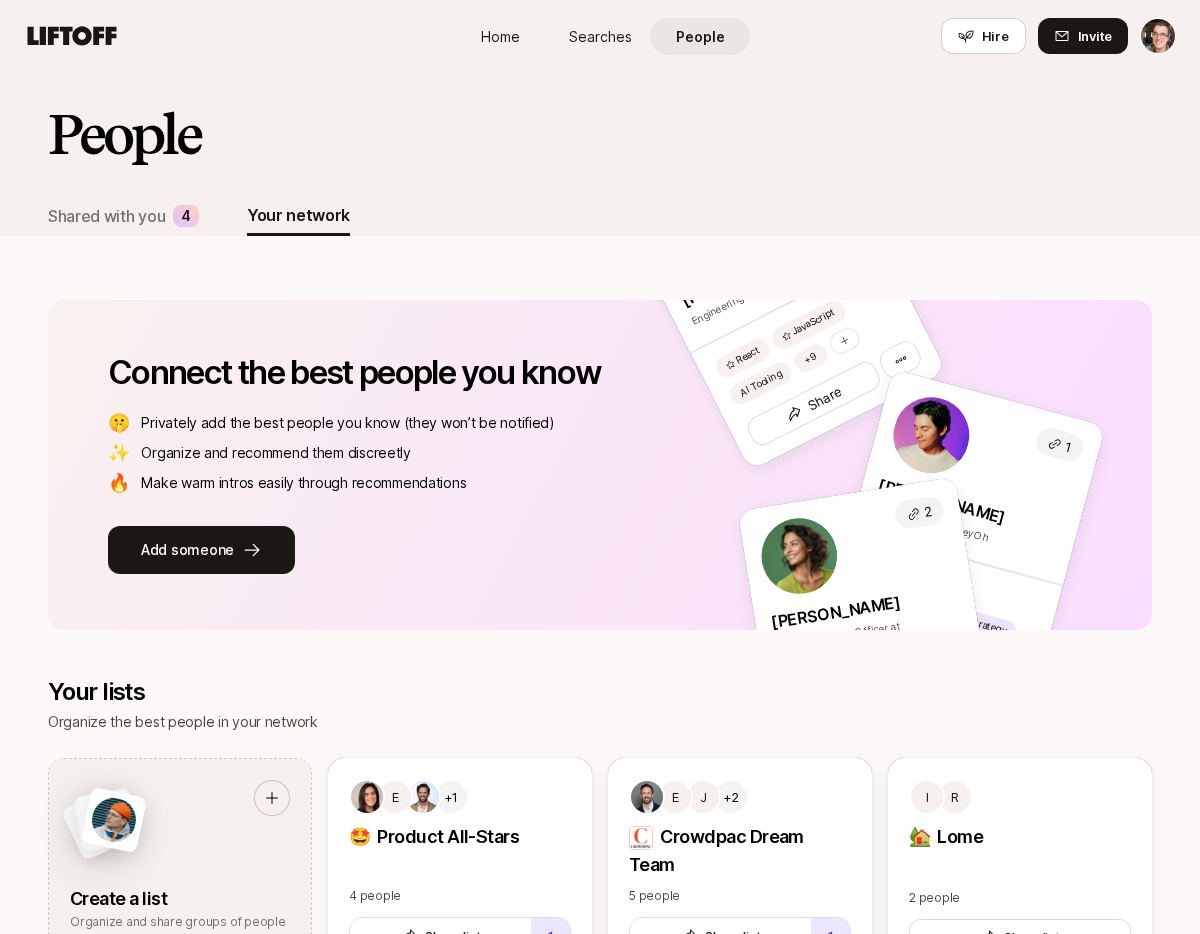 drag, startPoint x: 86, startPoint y: 27, endPoint x: 148, endPoint y: 27, distance: 62 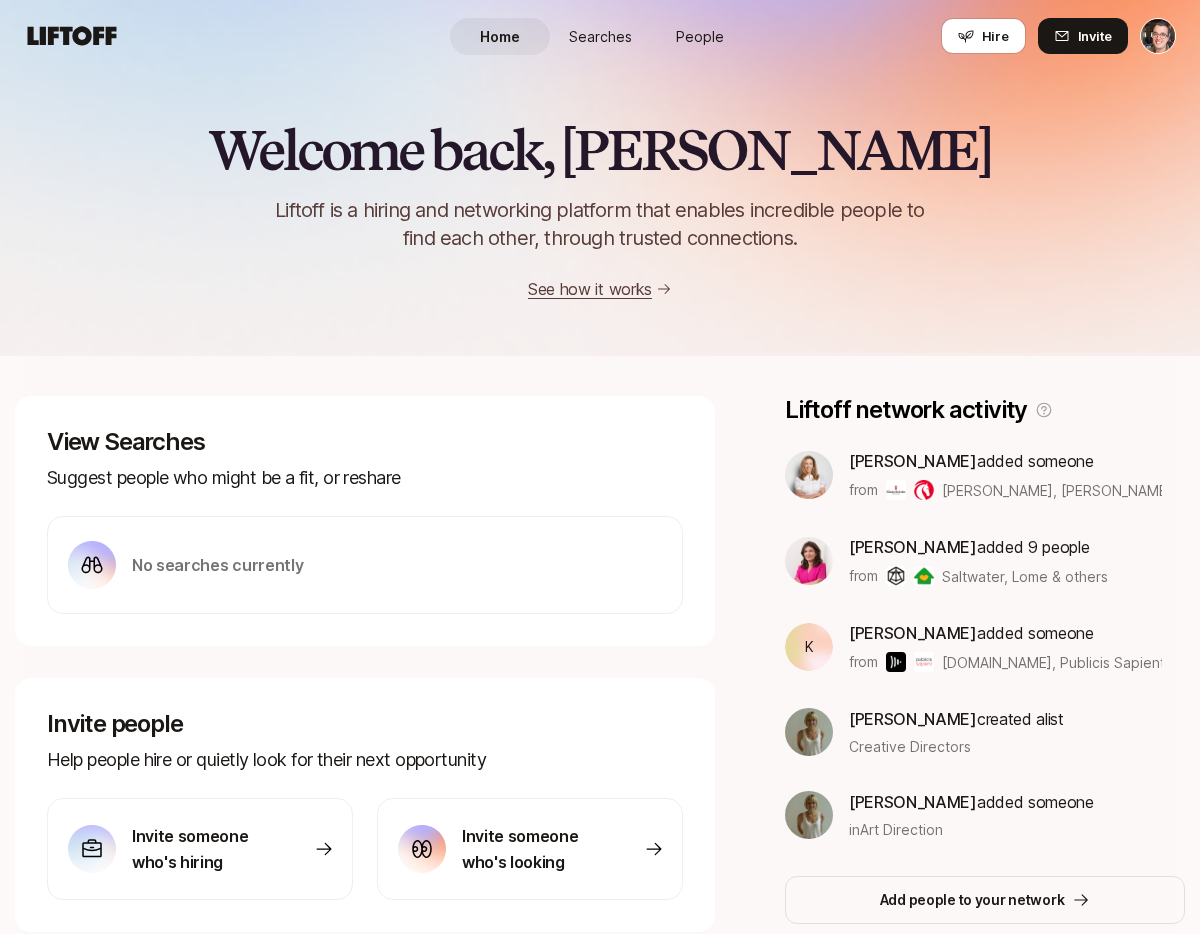 click on "Searches" at bounding box center [600, 36] 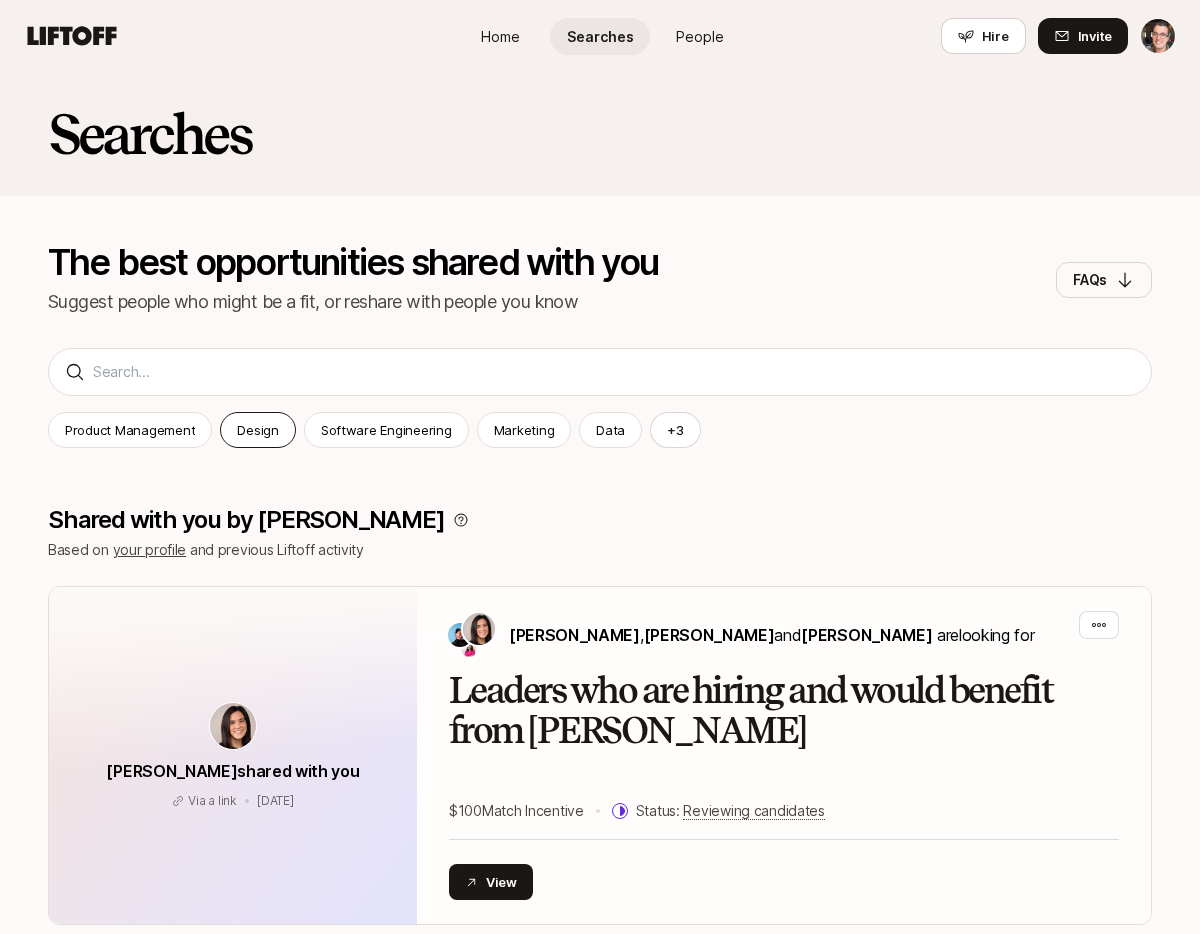 click on "Design" at bounding box center [257, 430] 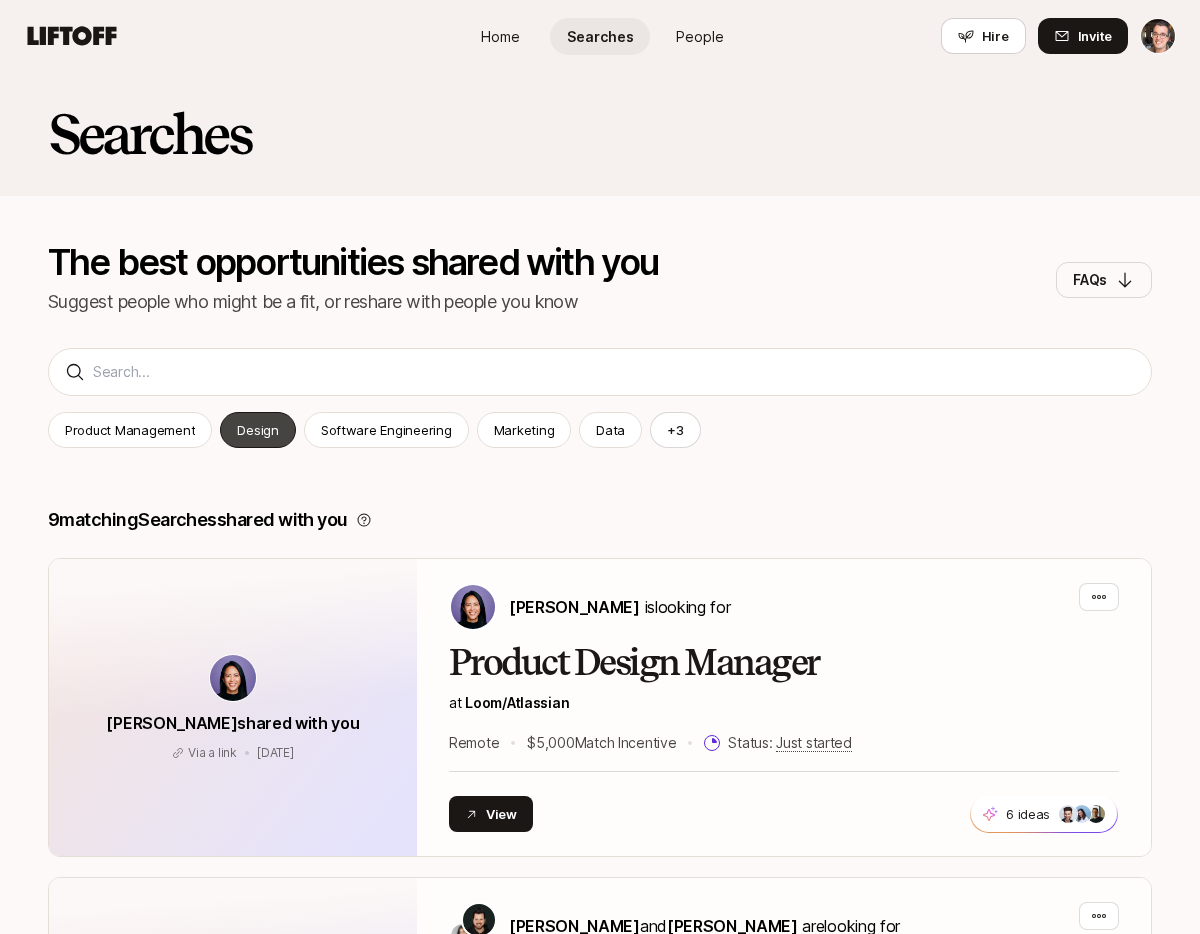 click on "Design" at bounding box center [257, 430] 